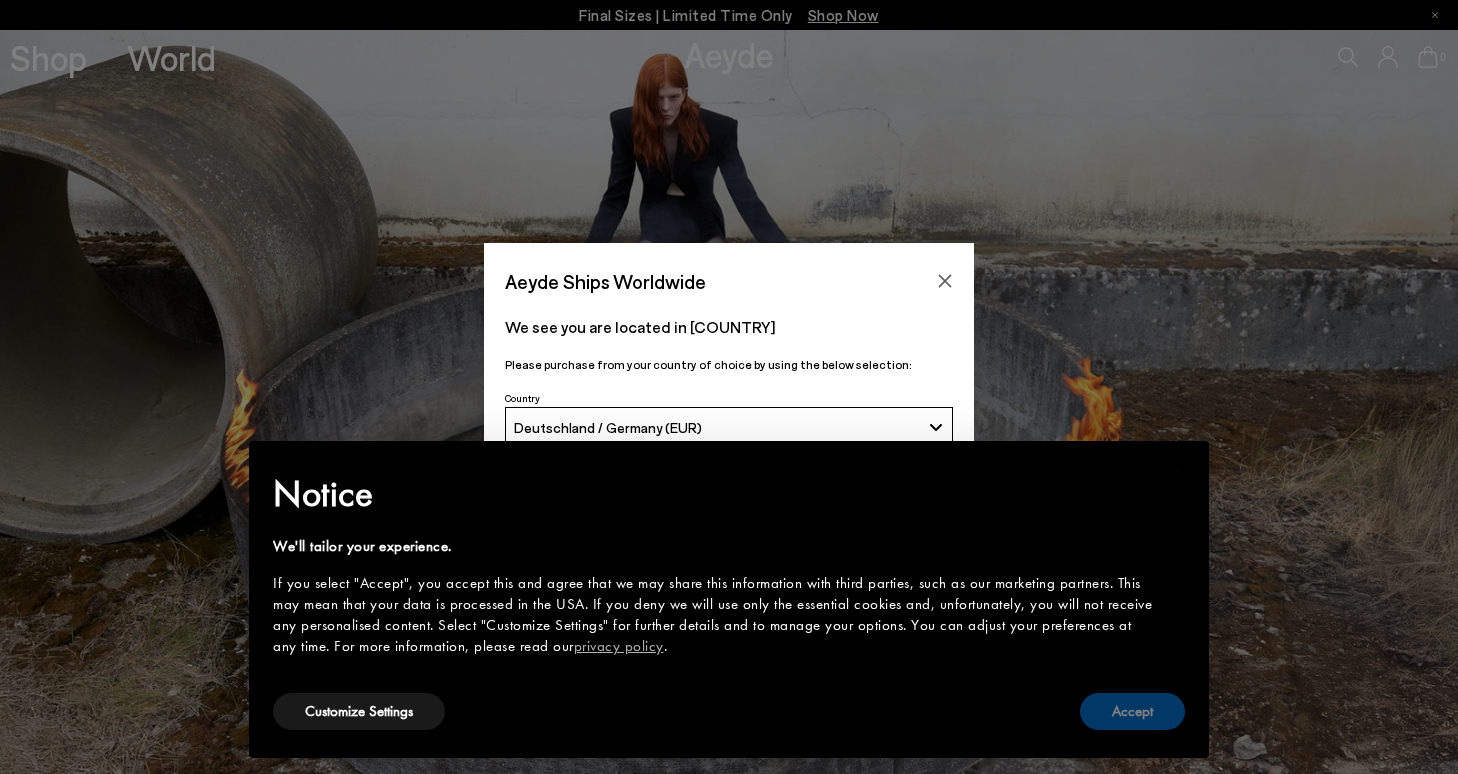 scroll, scrollTop: 0, scrollLeft: 0, axis: both 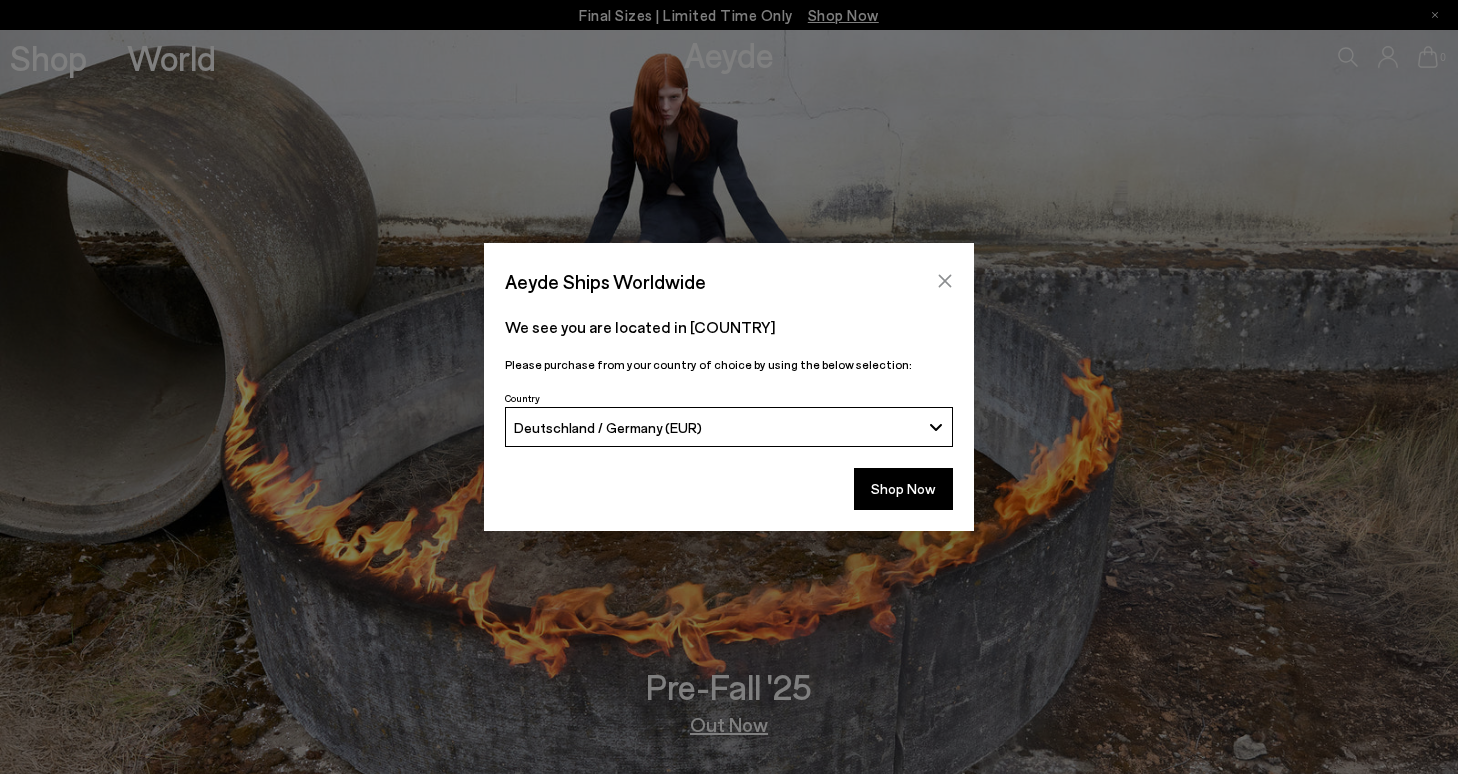 click at bounding box center [945, 281] 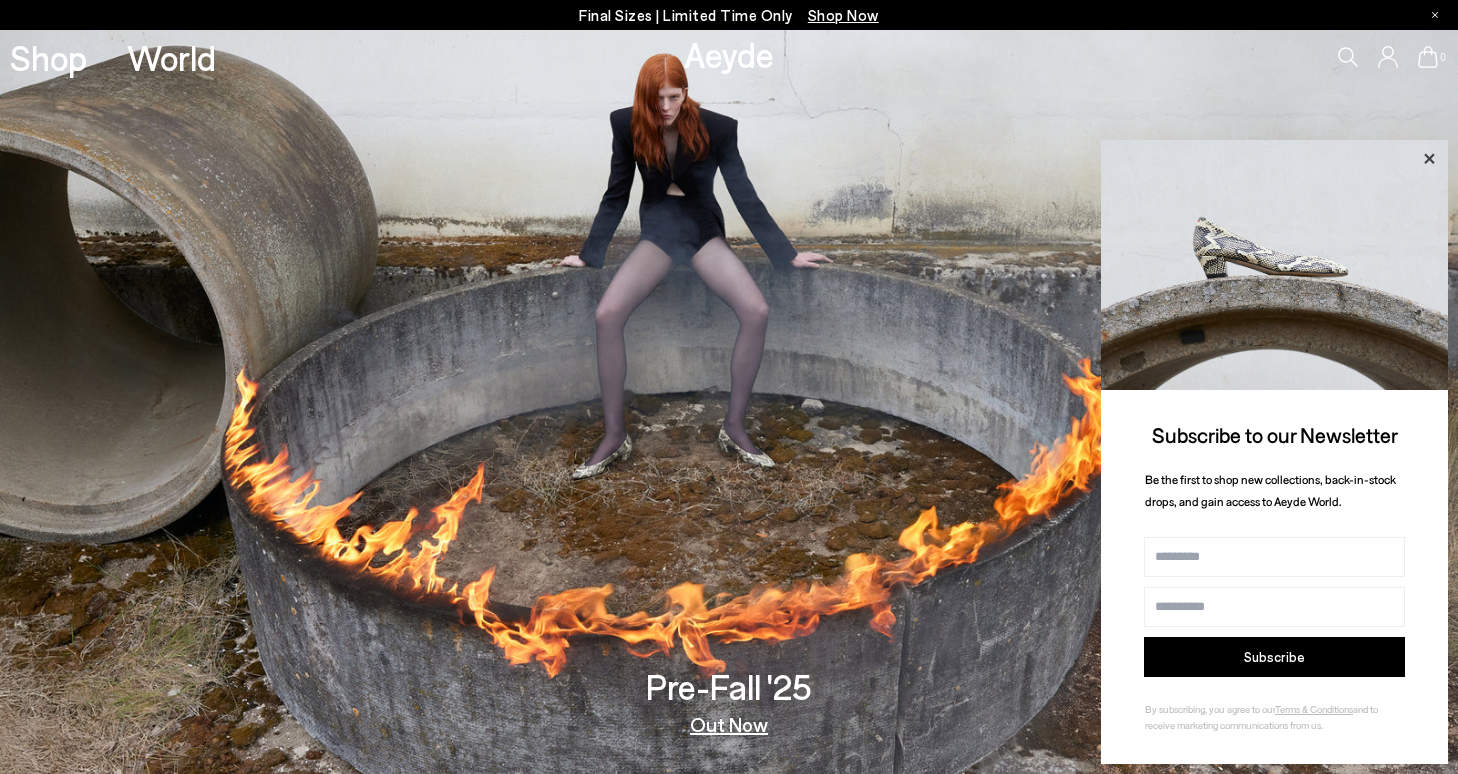 click 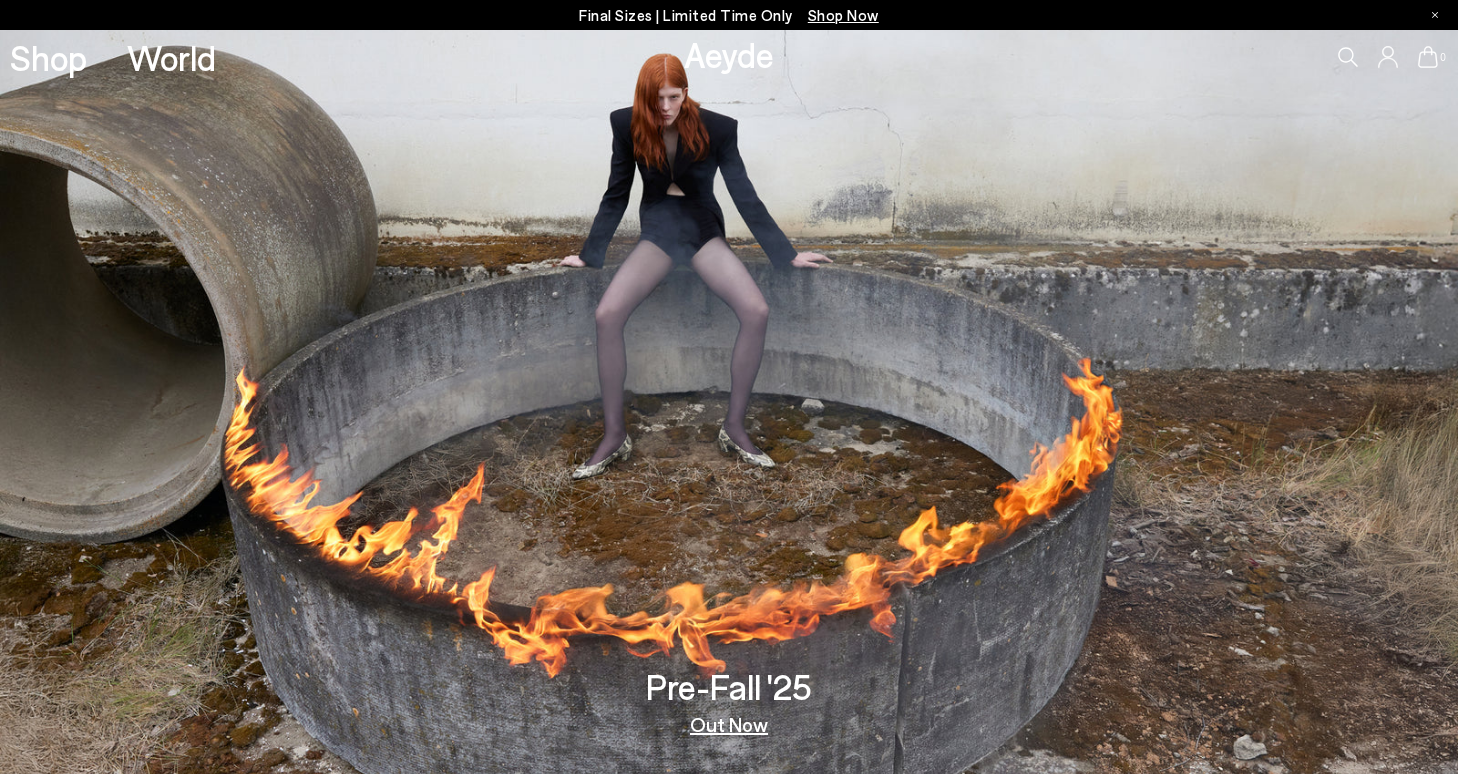 click on "Shop Now" at bounding box center (843, 15) 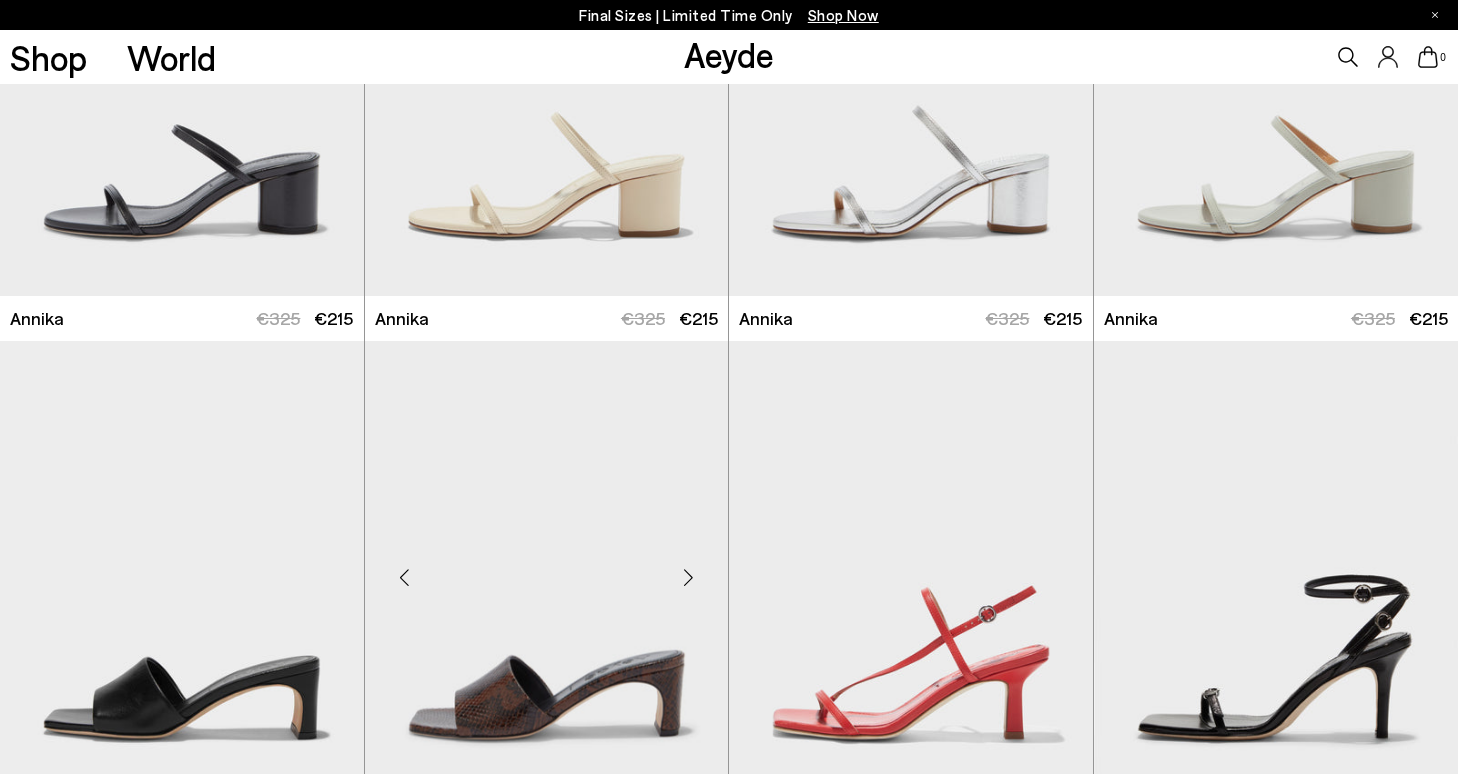 scroll, scrollTop: 737, scrollLeft: 0, axis: vertical 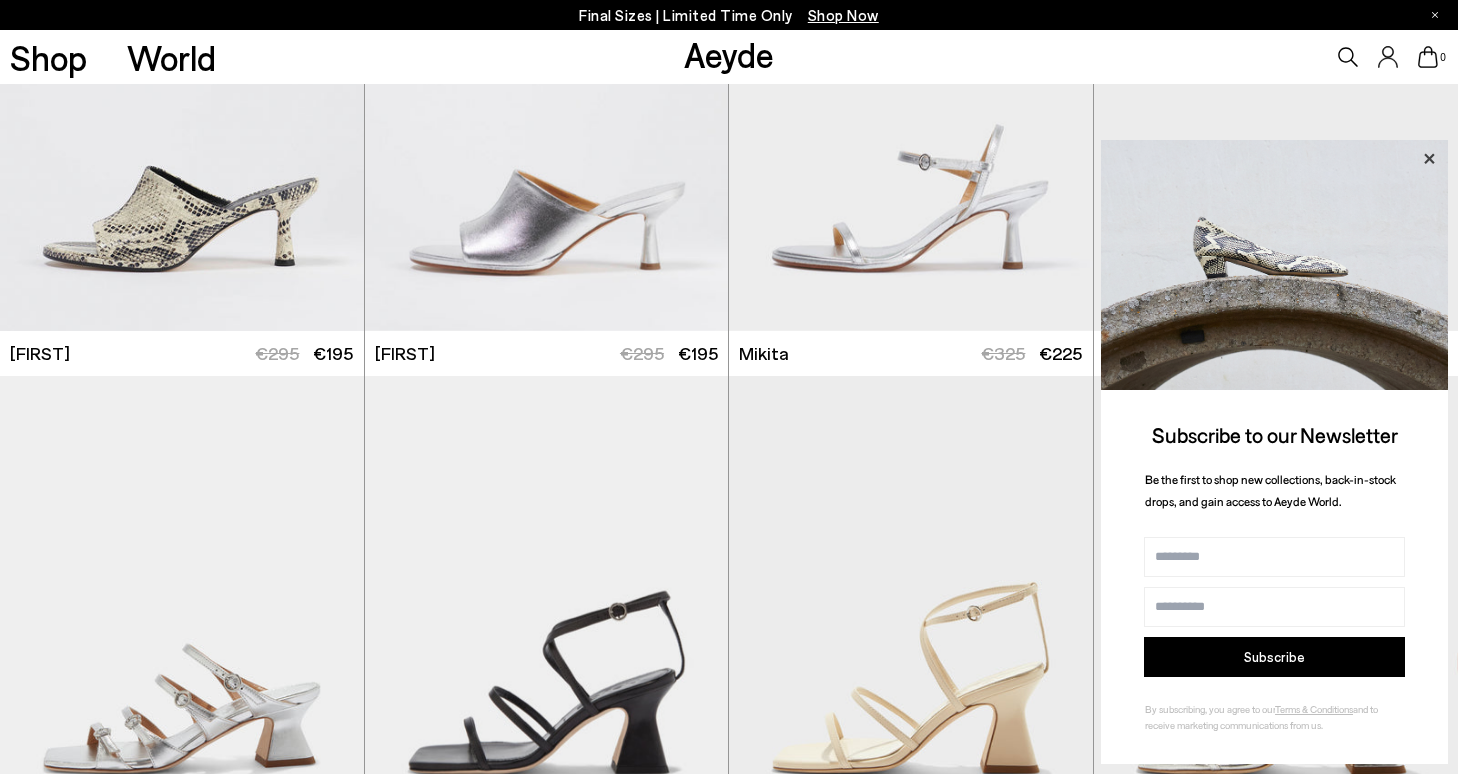 click 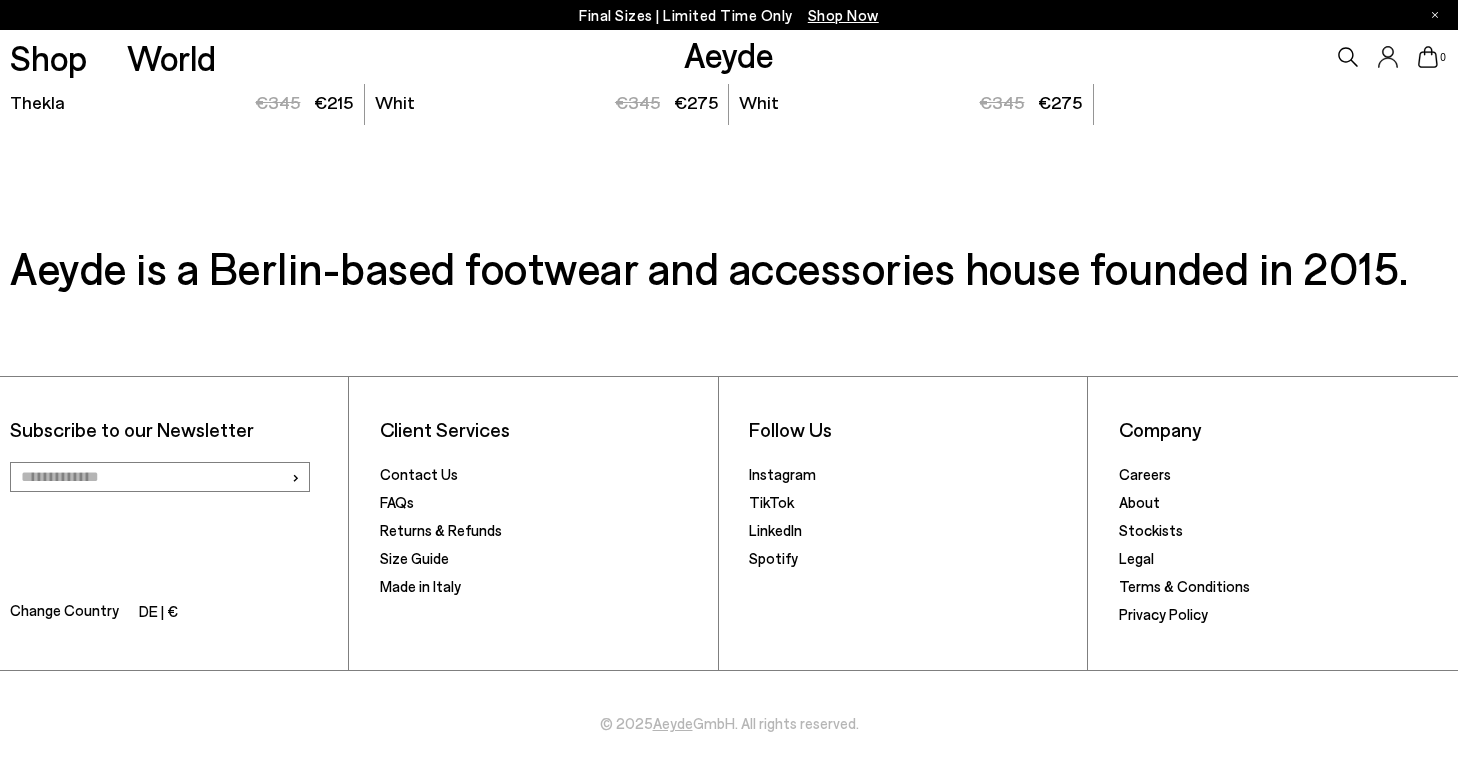 scroll, scrollTop: 14004, scrollLeft: 0, axis: vertical 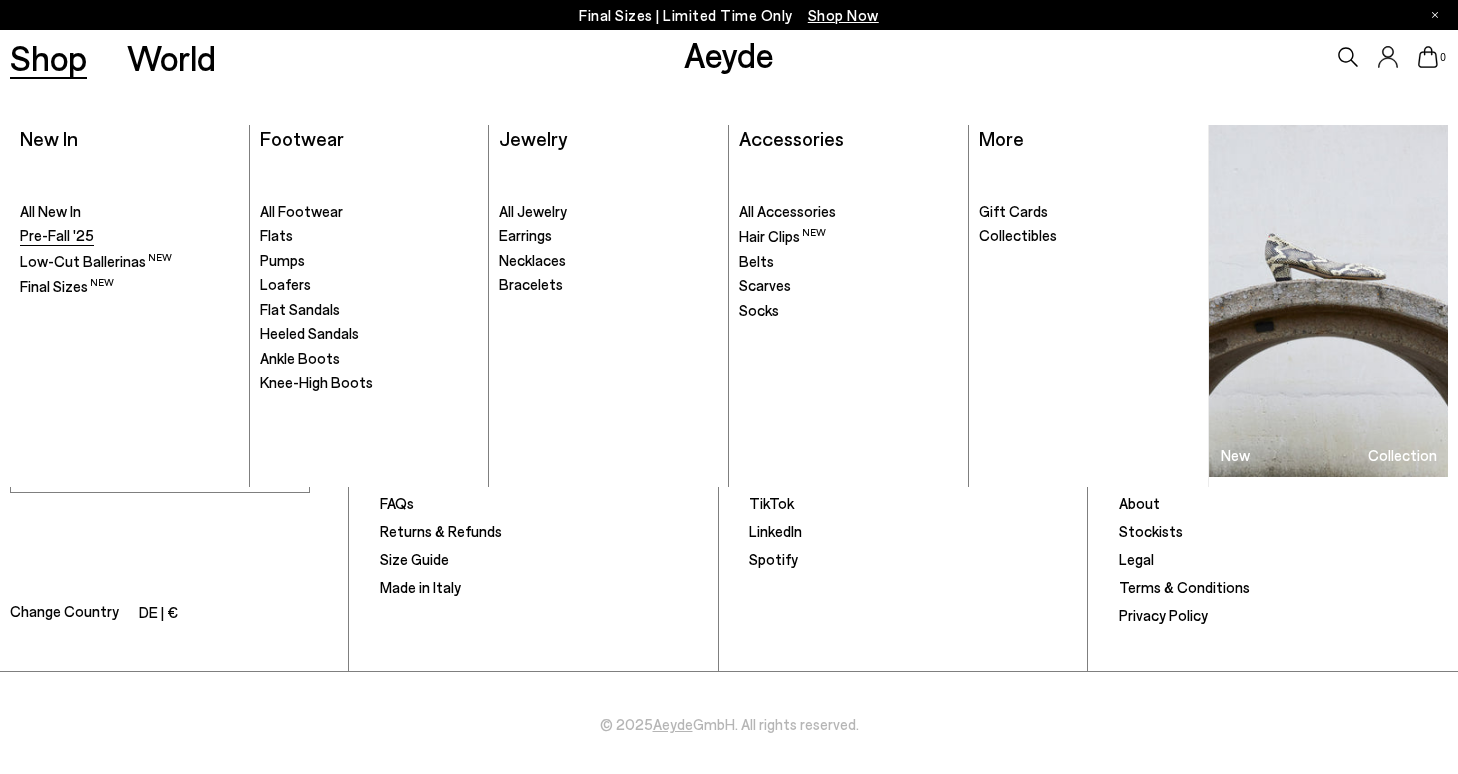 click on "Pre-Fall '25" at bounding box center (57, 235) 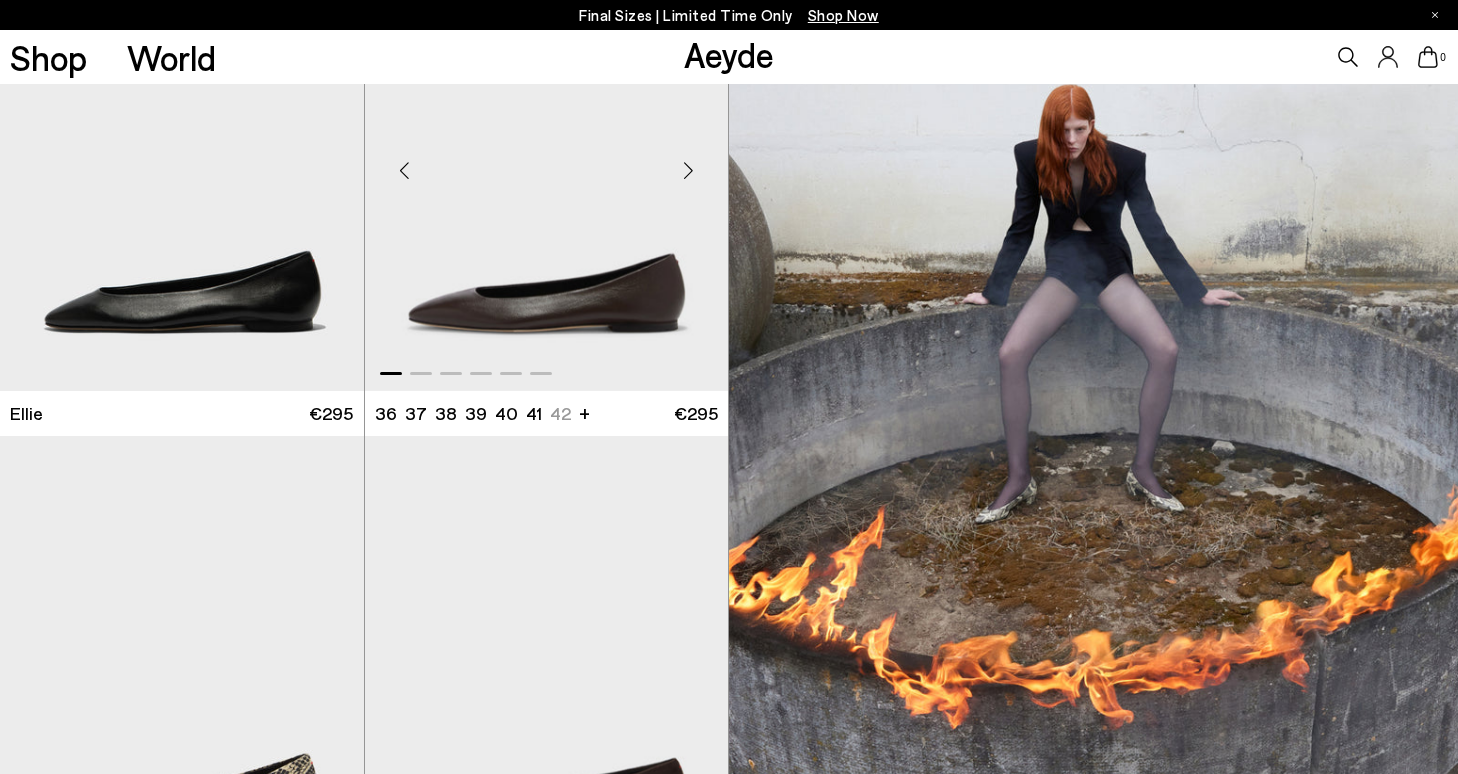 scroll, scrollTop: 383, scrollLeft: 0, axis: vertical 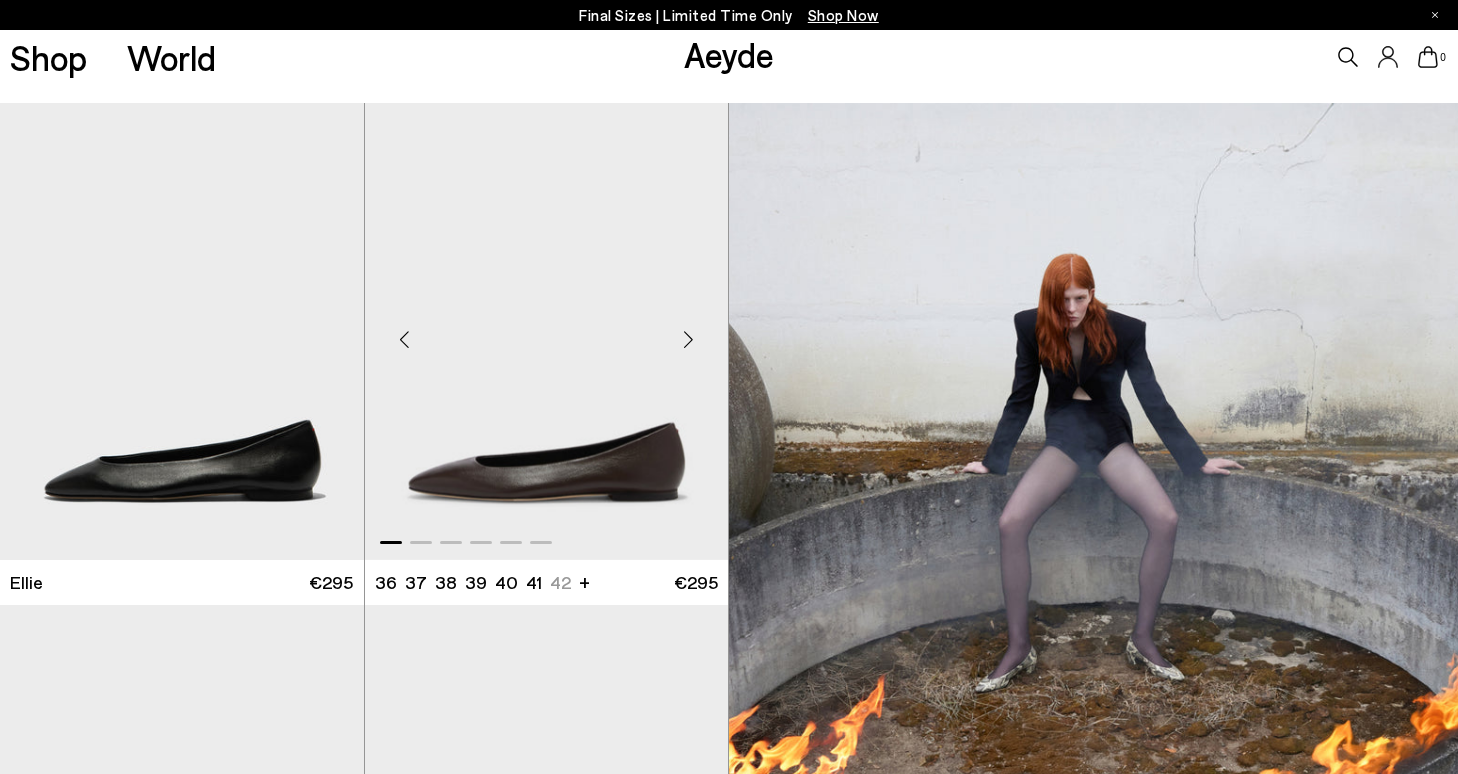 click at bounding box center [688, 340] 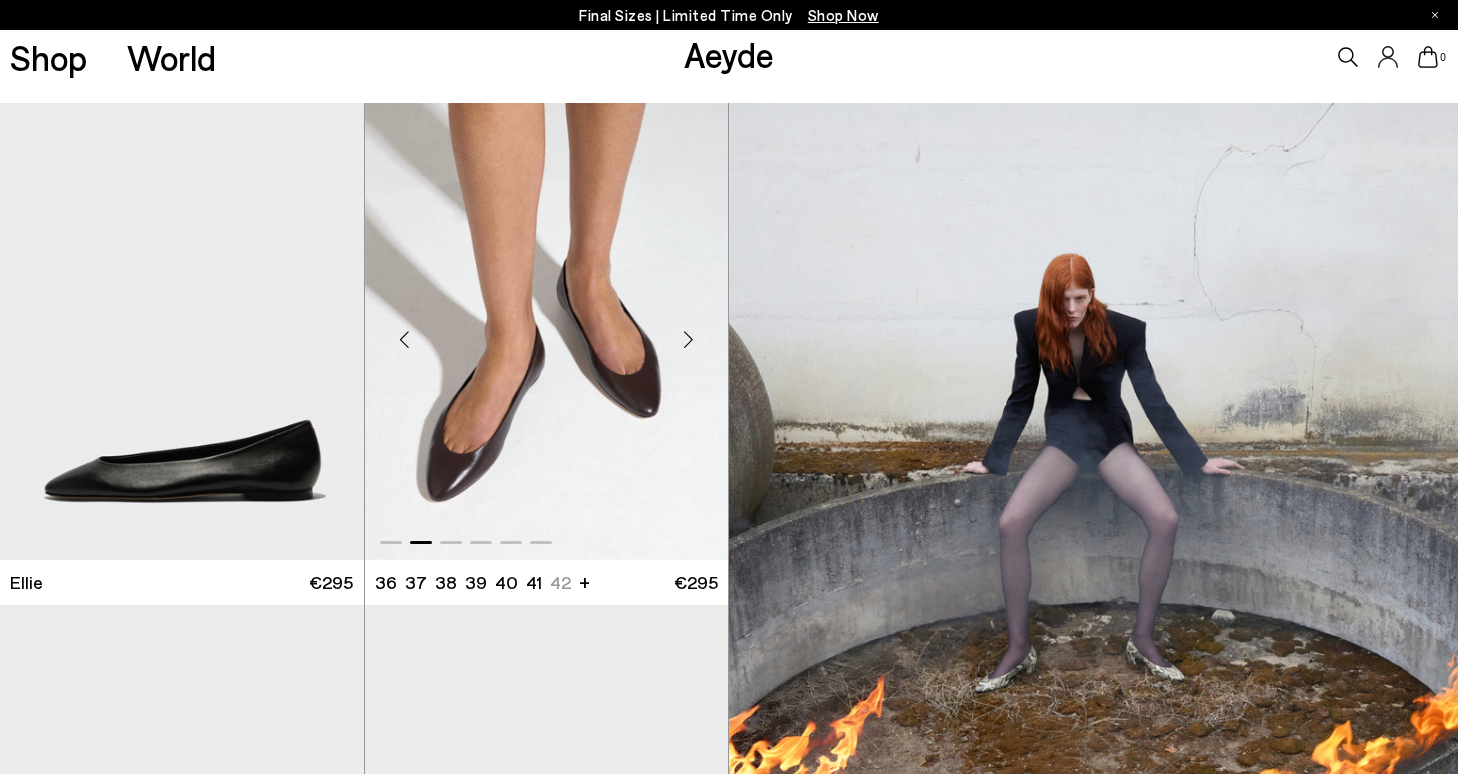 click at bounding box center [688, 340] 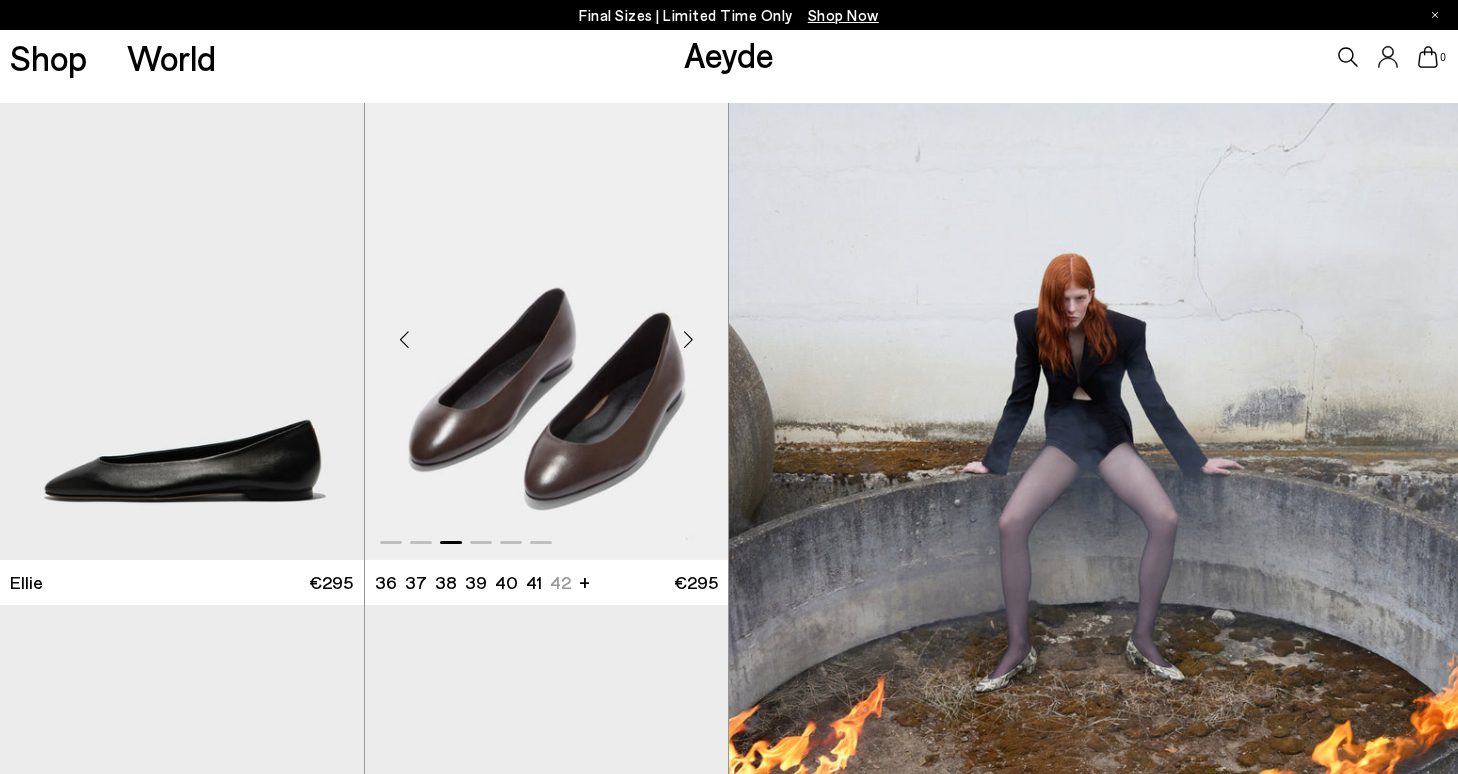click at bounding box center [688, 340] 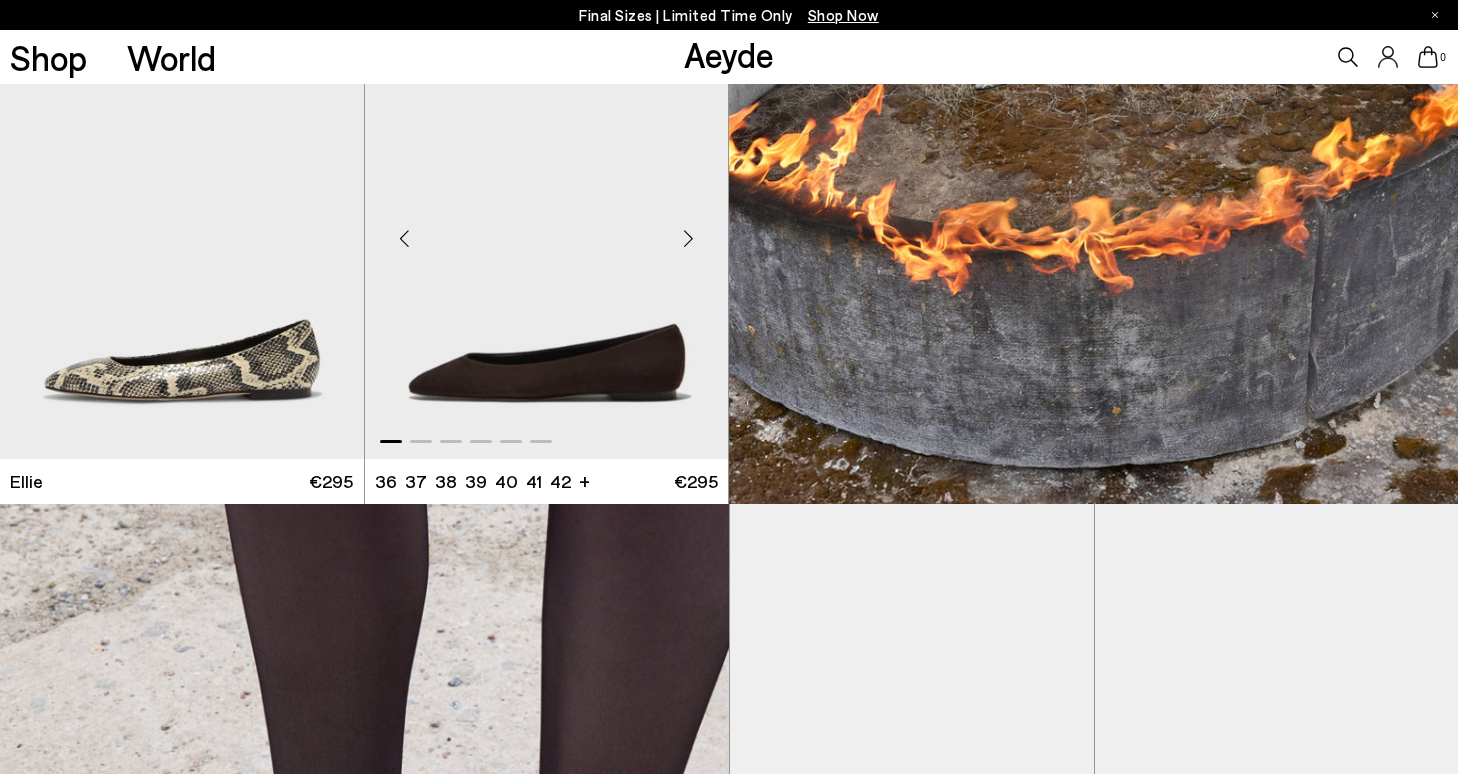scroll, scrollTop: 891, scrollLeft: 0, axis: vertical 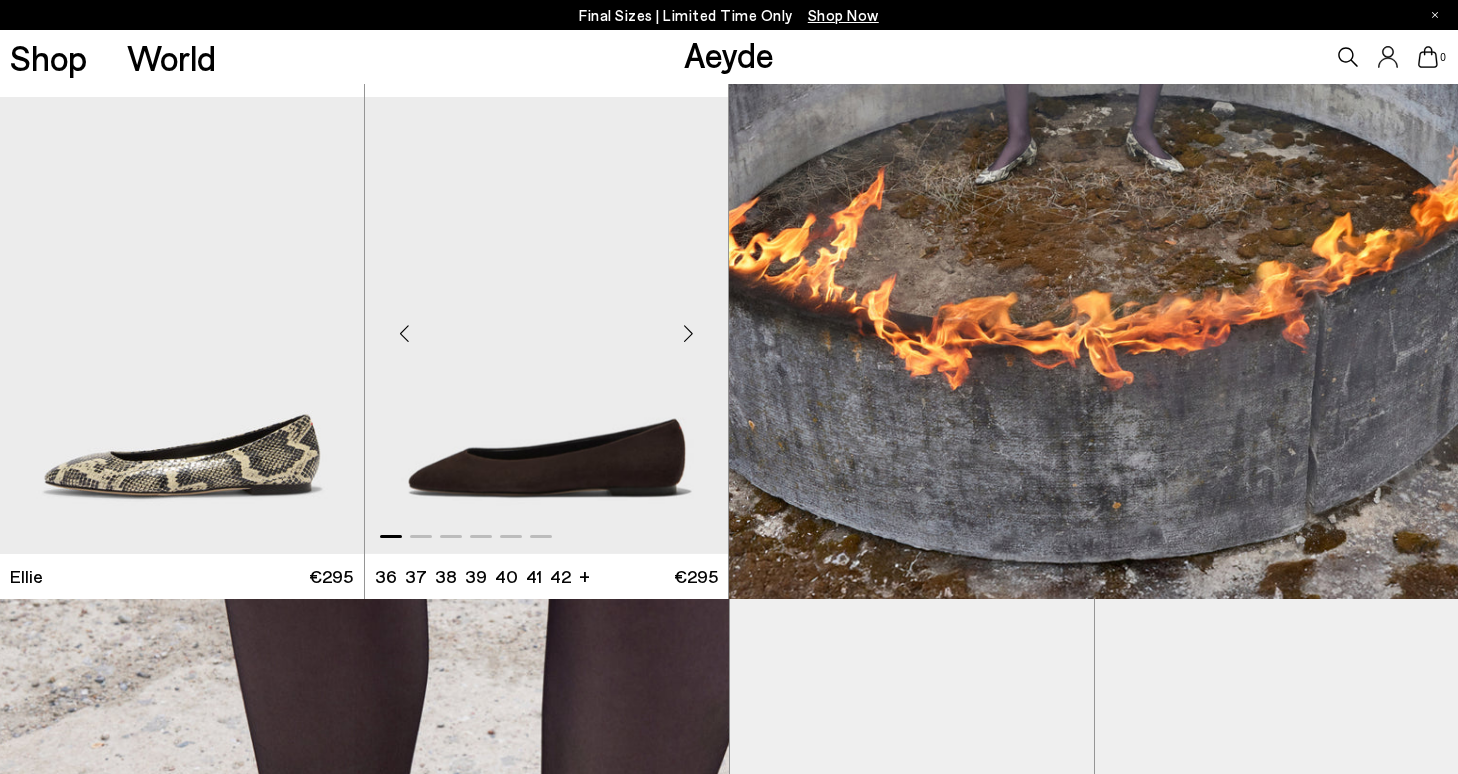 click at bounding box center (688, 334) 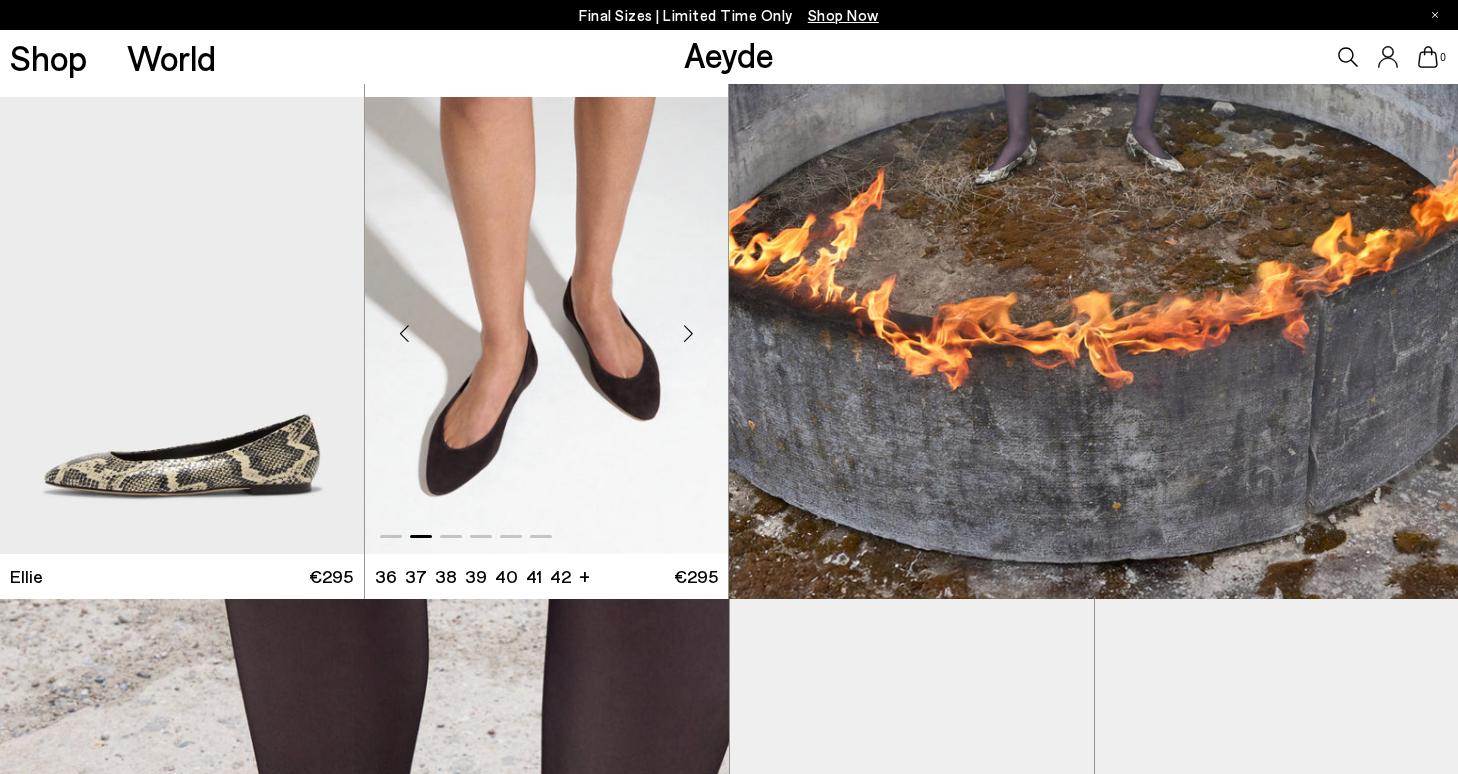 click at bounding box center [688, 334] 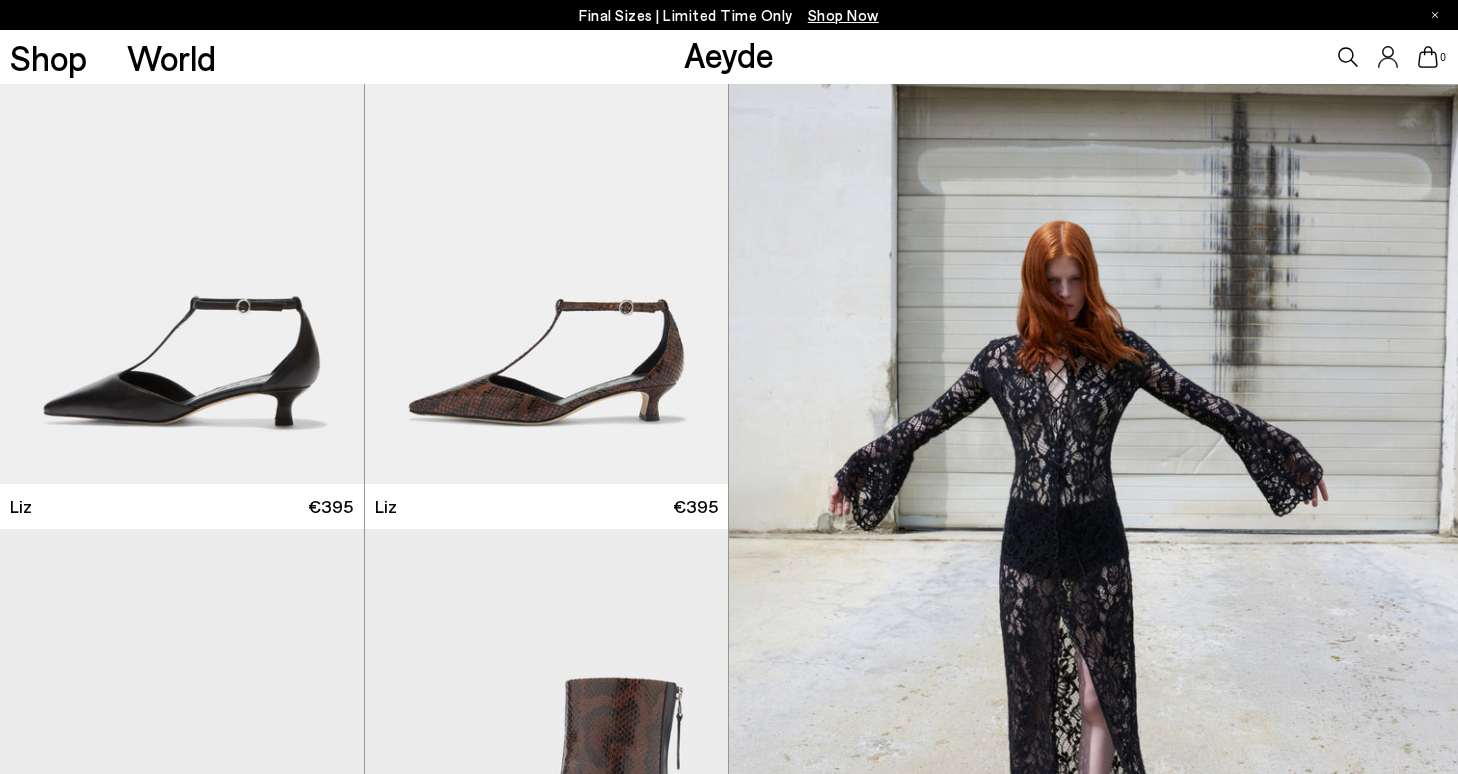 scroll, scrollTop: 2472, scrollLeft: 0, axis: vertical 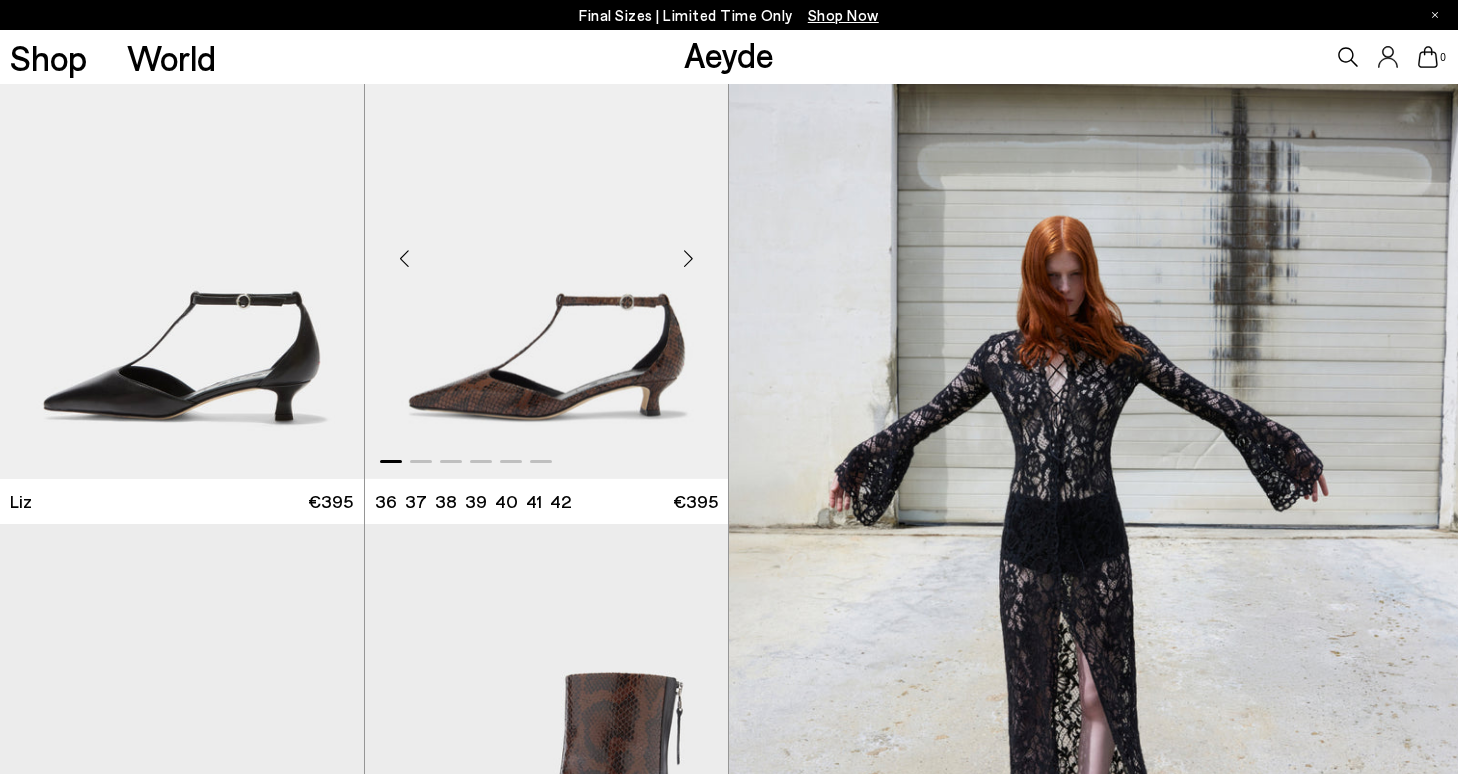 click at bounding box center (688, 259) 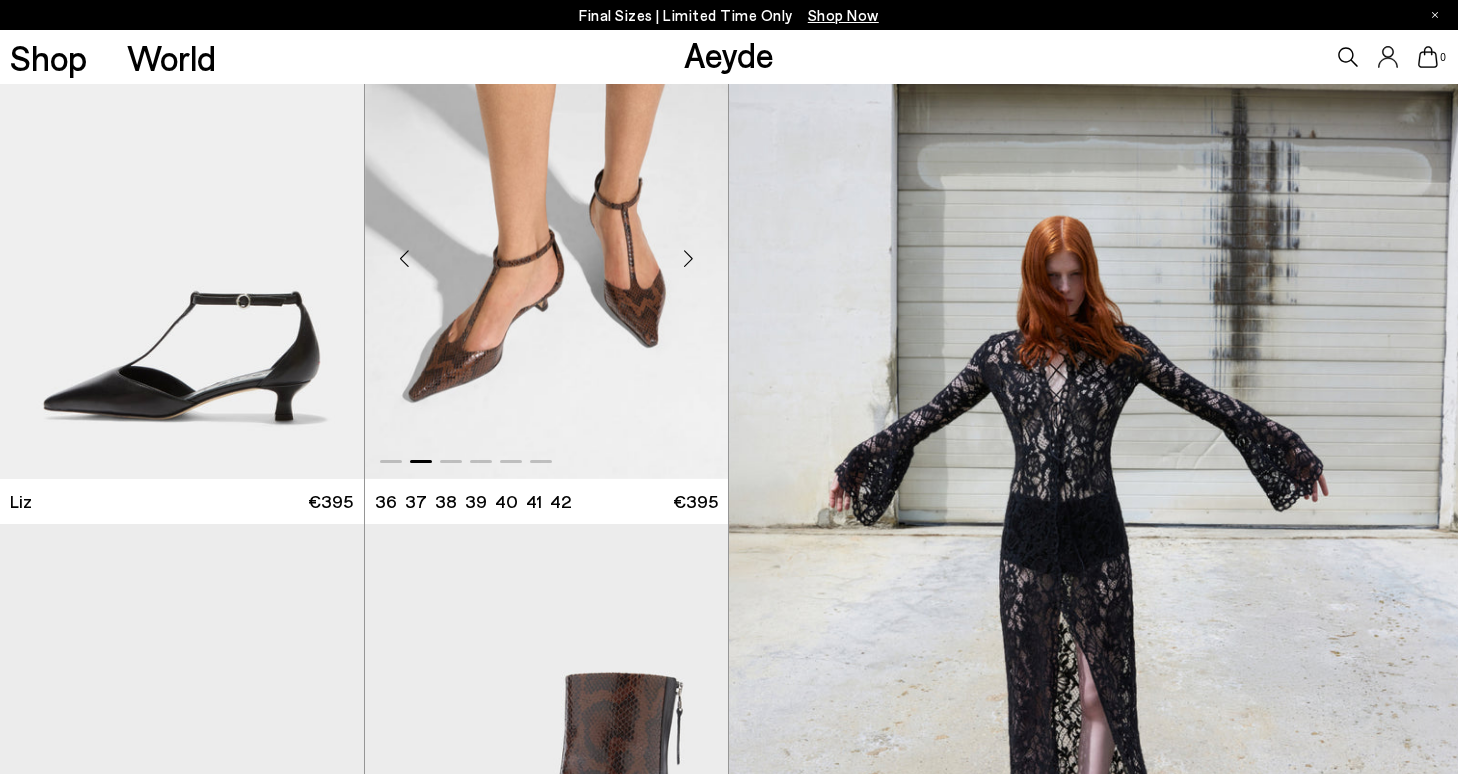 click at bounding box center [688, 259] 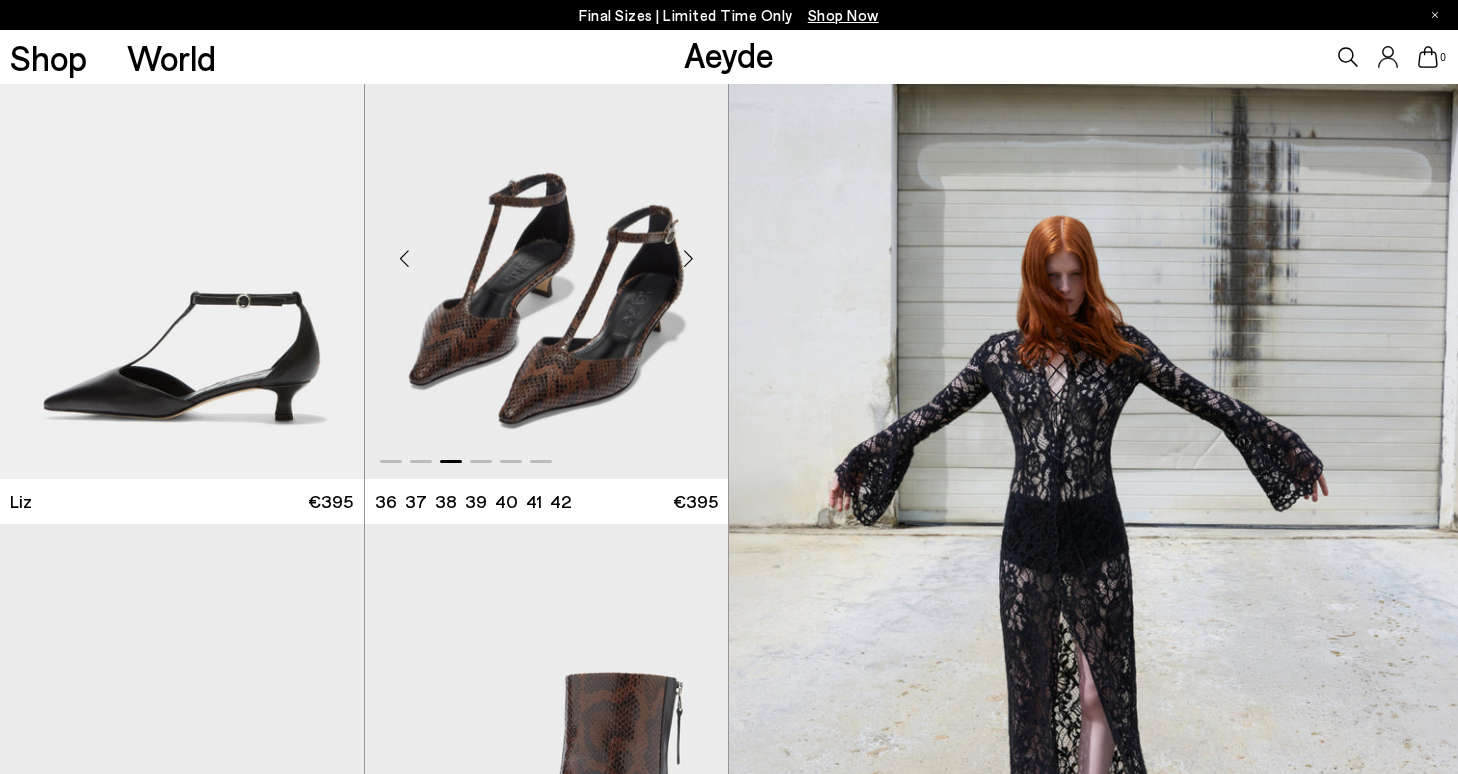 click at bounding box center (688, 259) 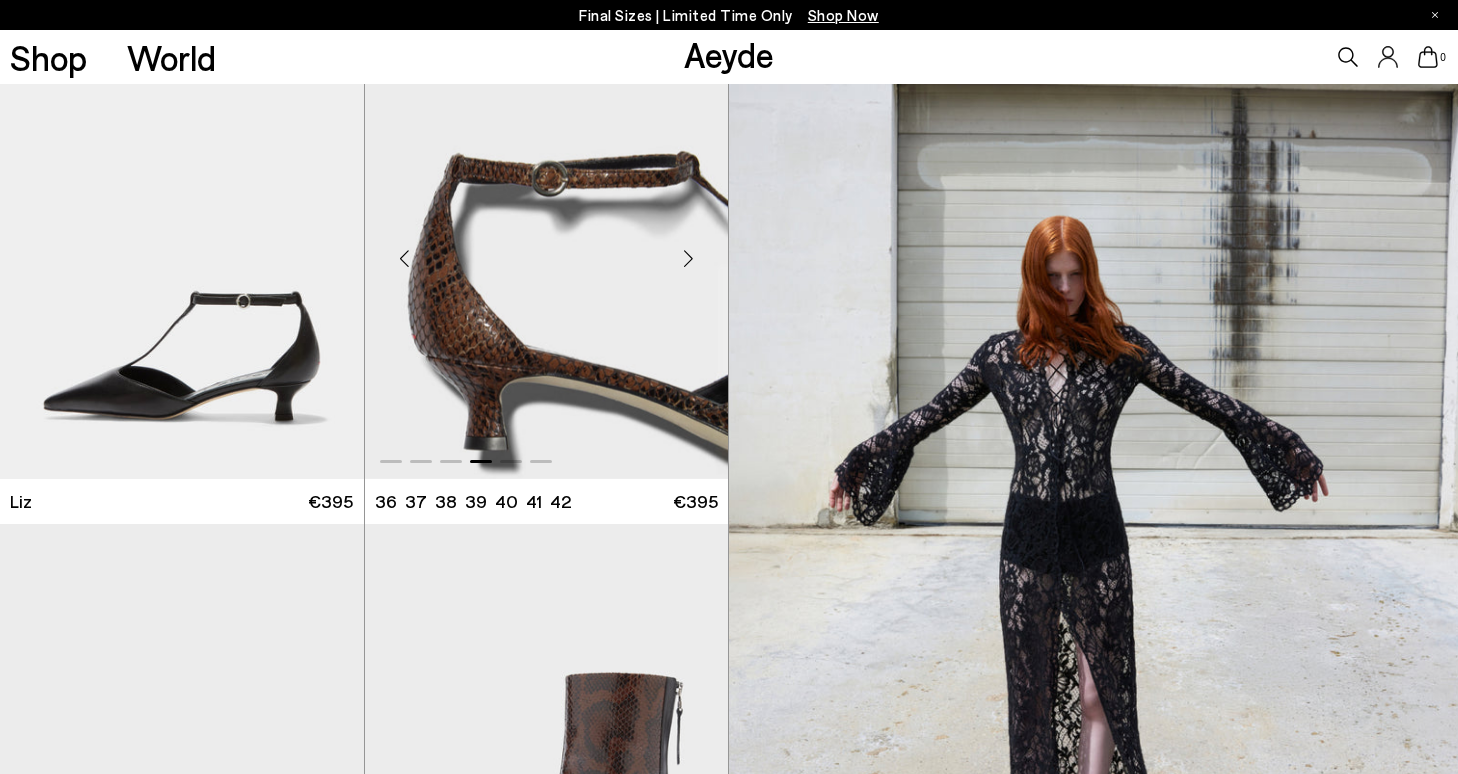 click at bounding box center (688, 259) 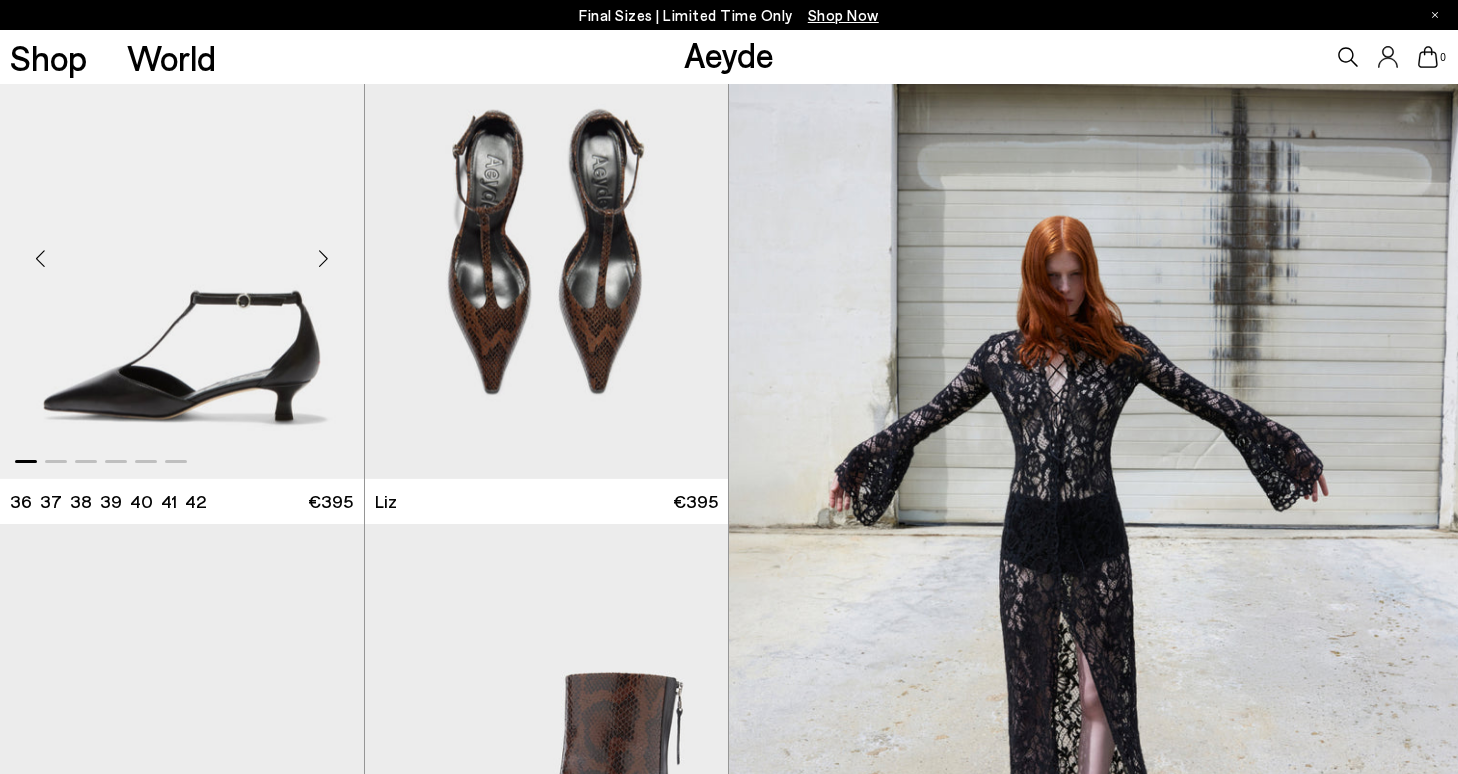 click at bounding box center [324, 259] 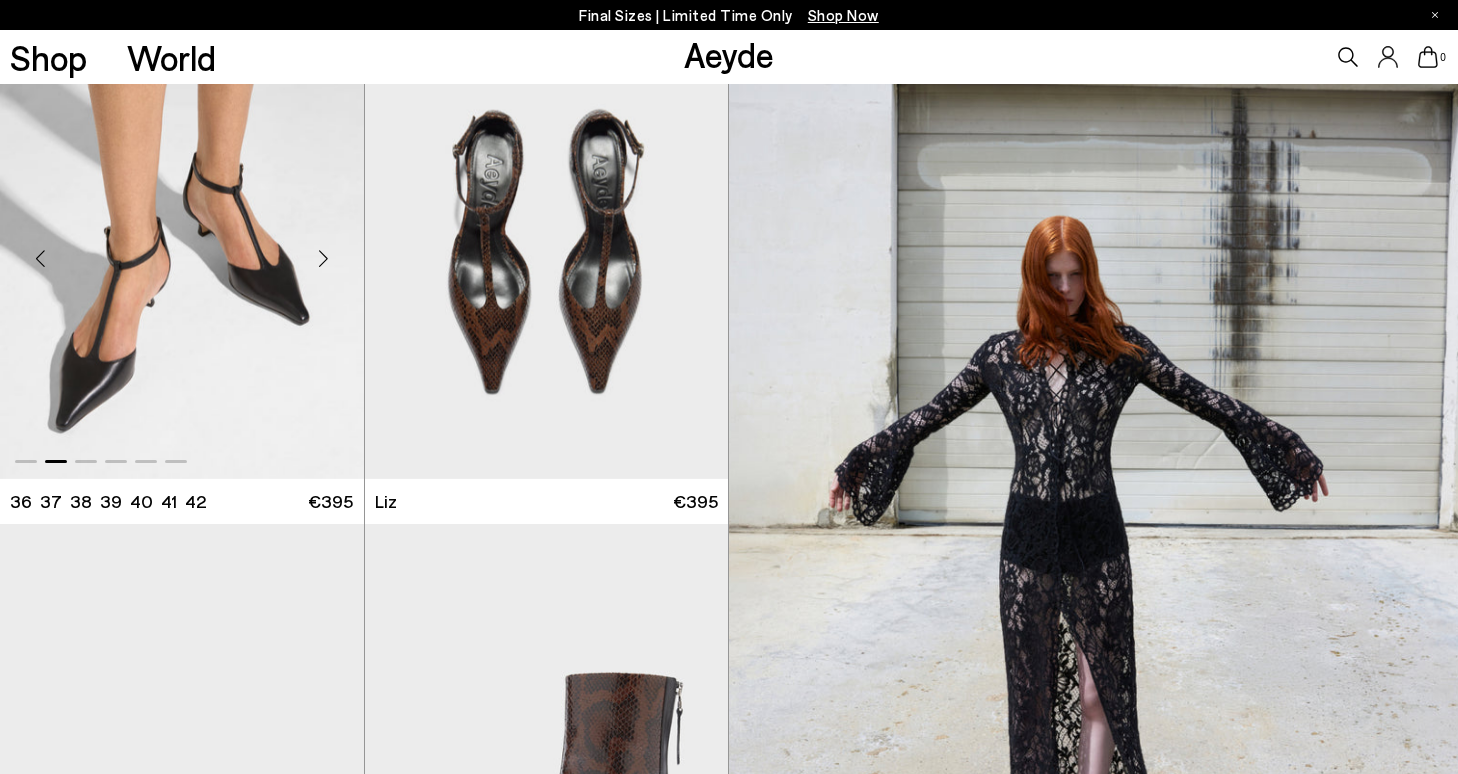 click at bounding box center [324, 259] 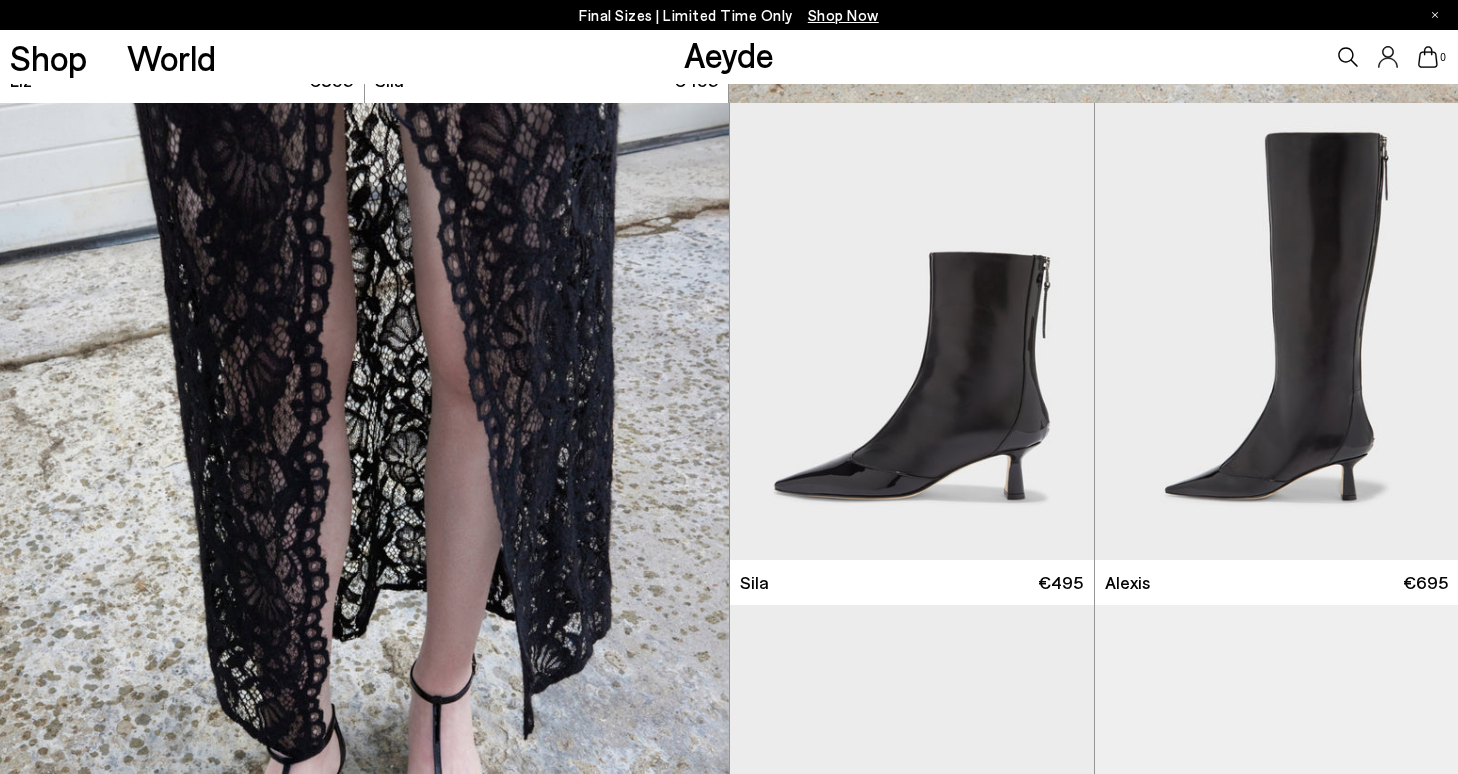 scroll, scrollTop: 3398, scrollLeft: 0, axis: vertical 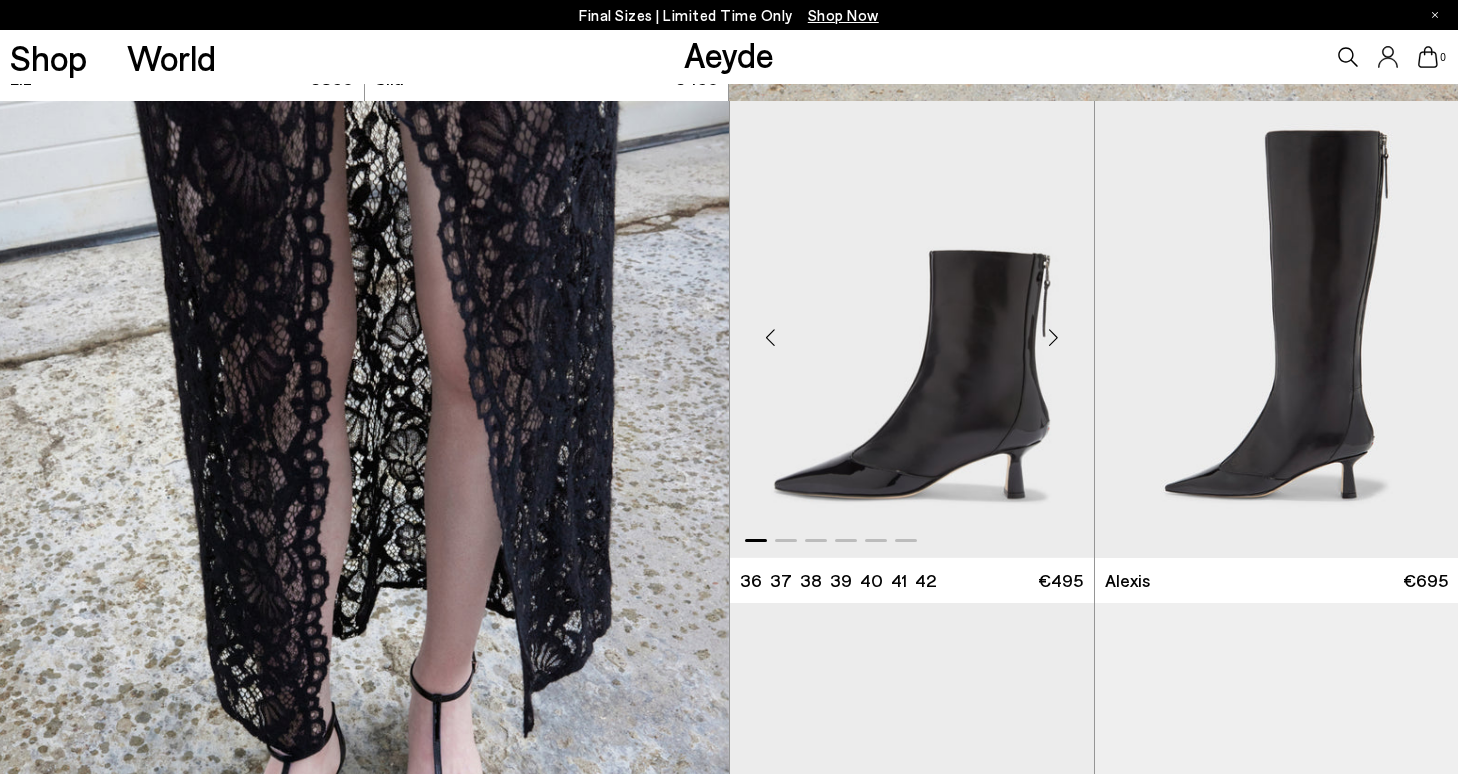 click at bounding box center [1054, 337] 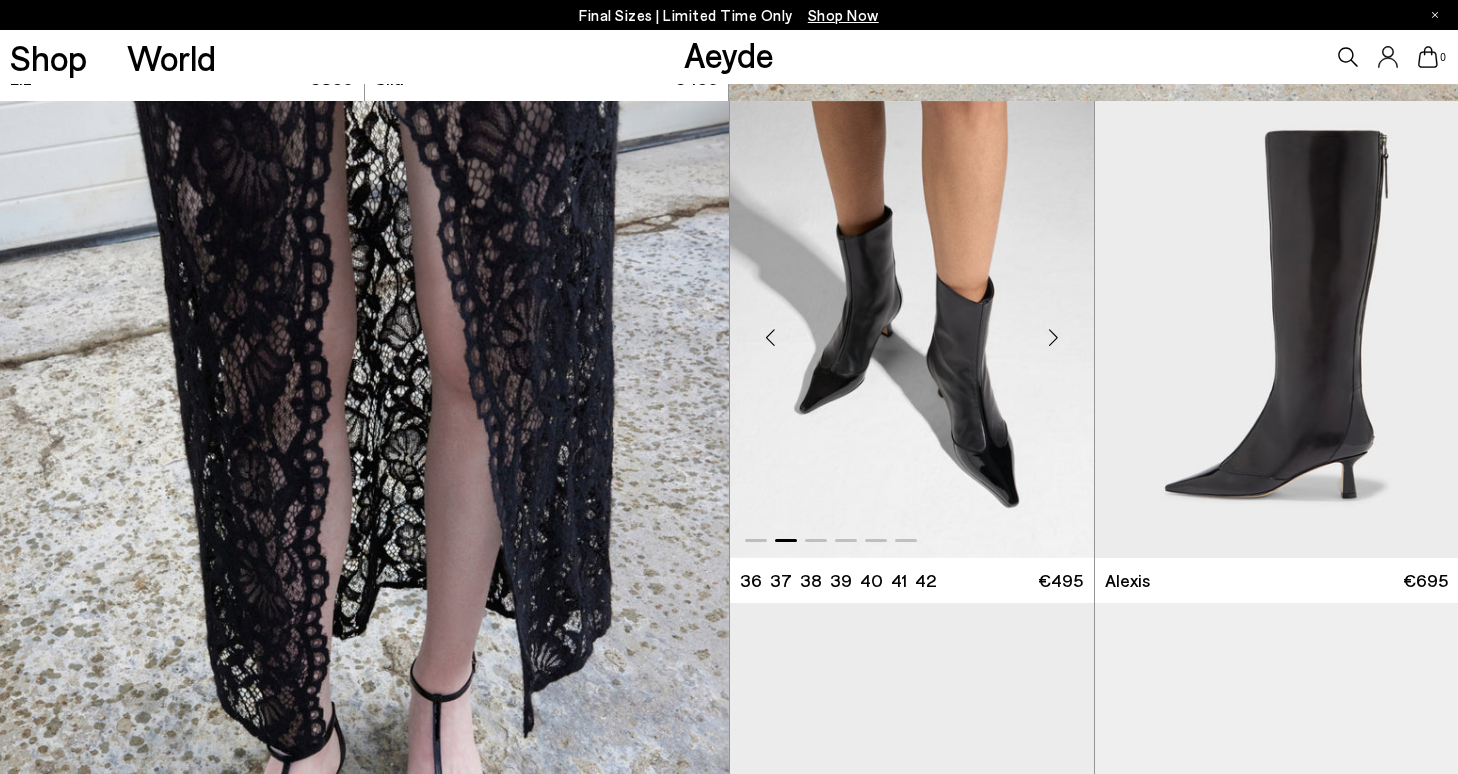 click at bounding box center (1054, 337) 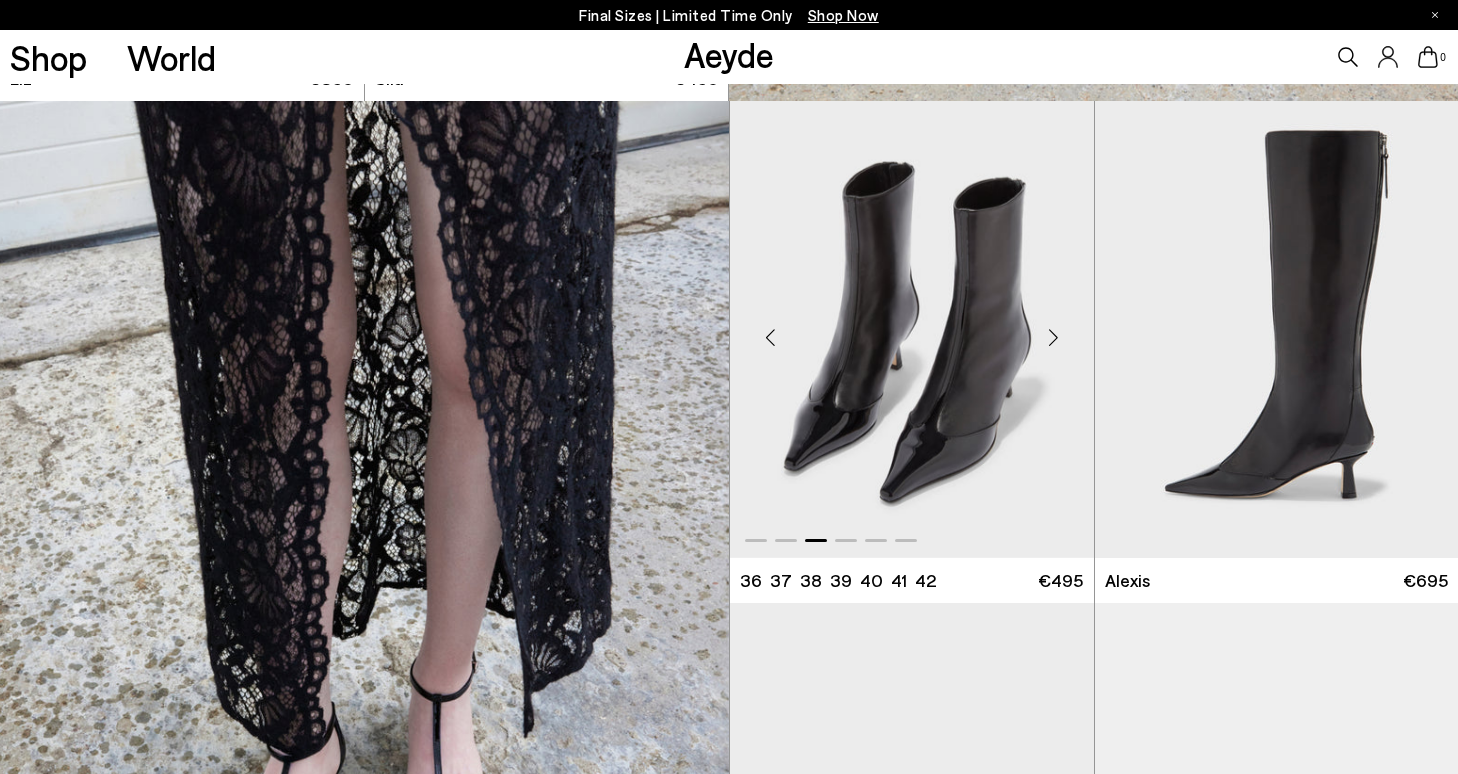 click at bounding box center [1054, 337] 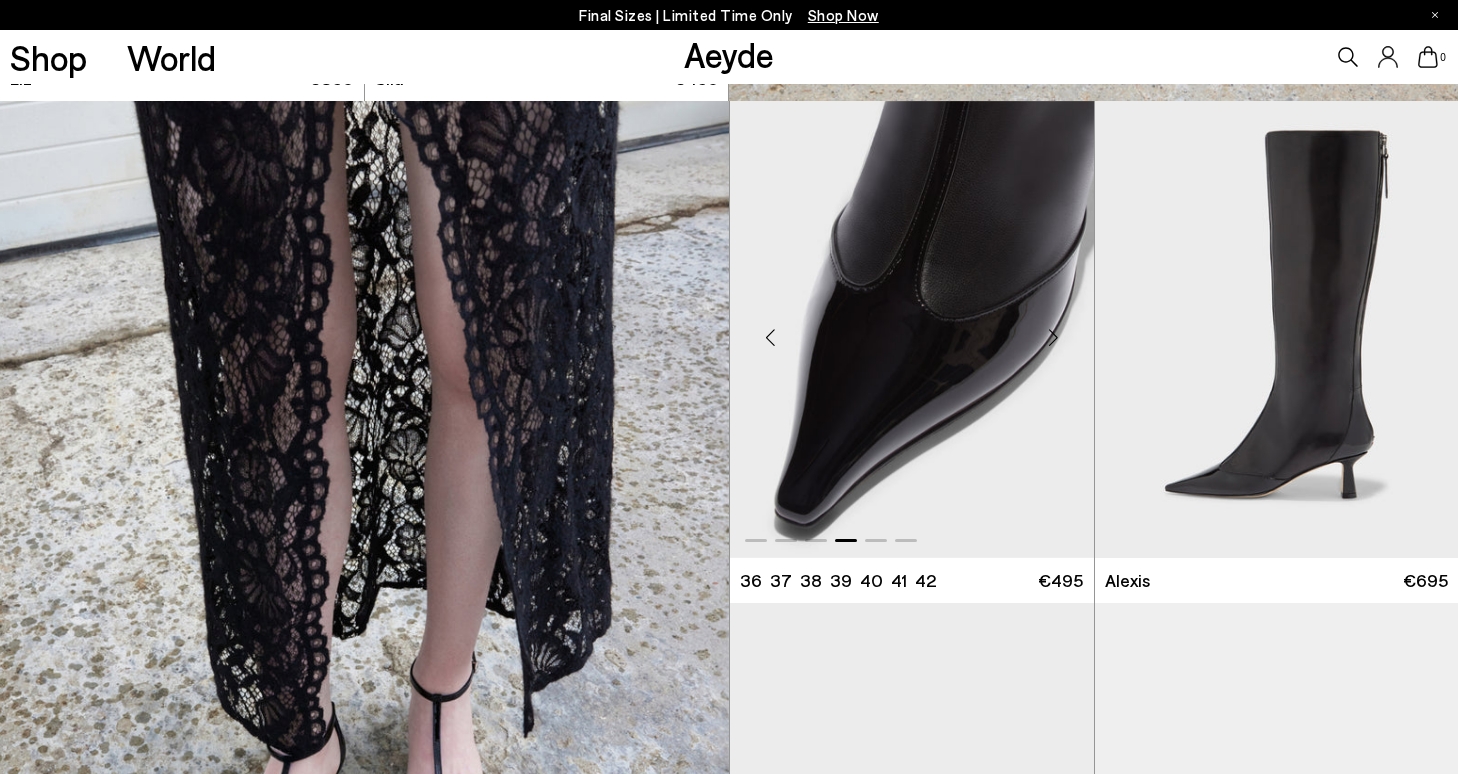 click at bounding box center (1054, 337) 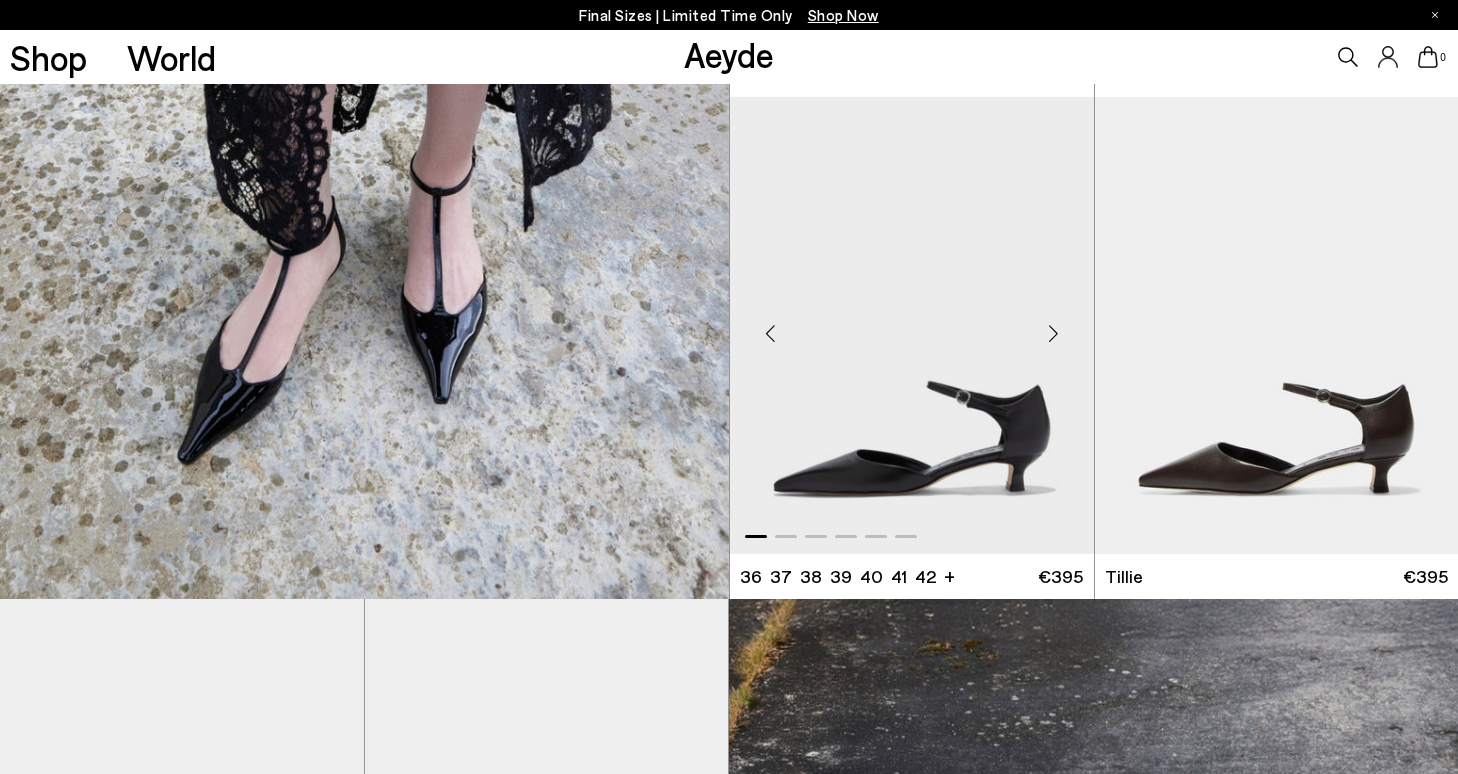 scroll, scrollTop: 3913, scrollLeft: 0, axis: vertical 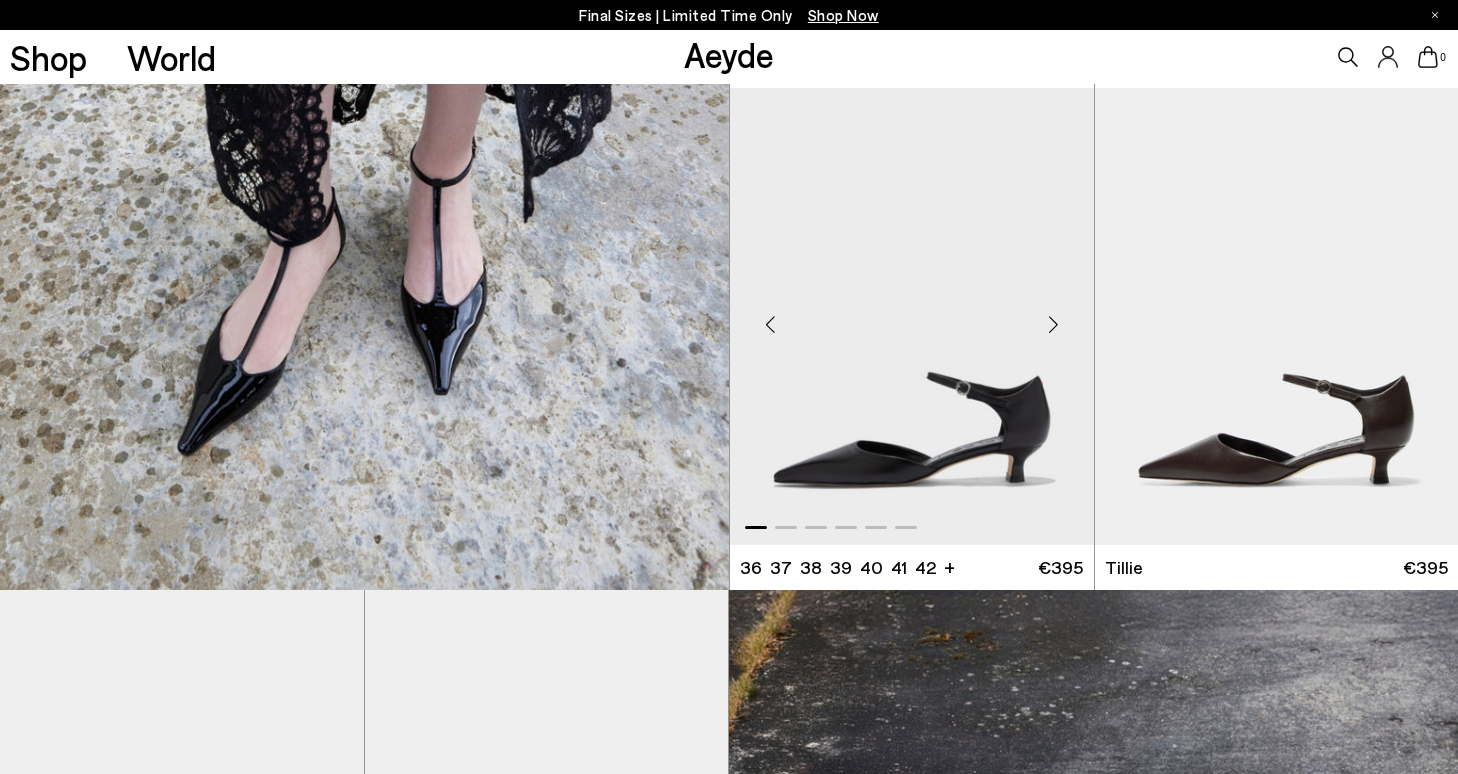 click at bounding box center [1054, 324] 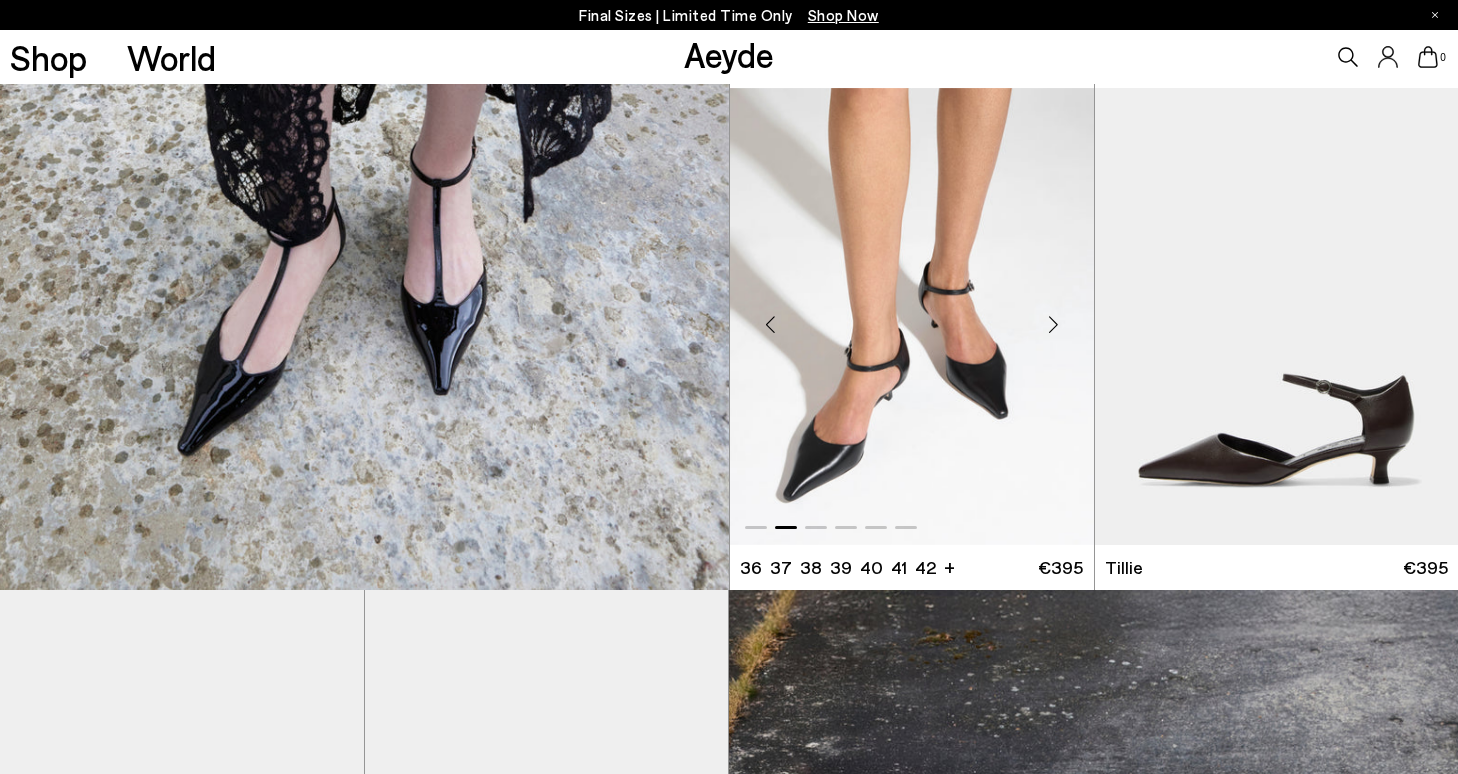click at bounding box center (1054, 324) 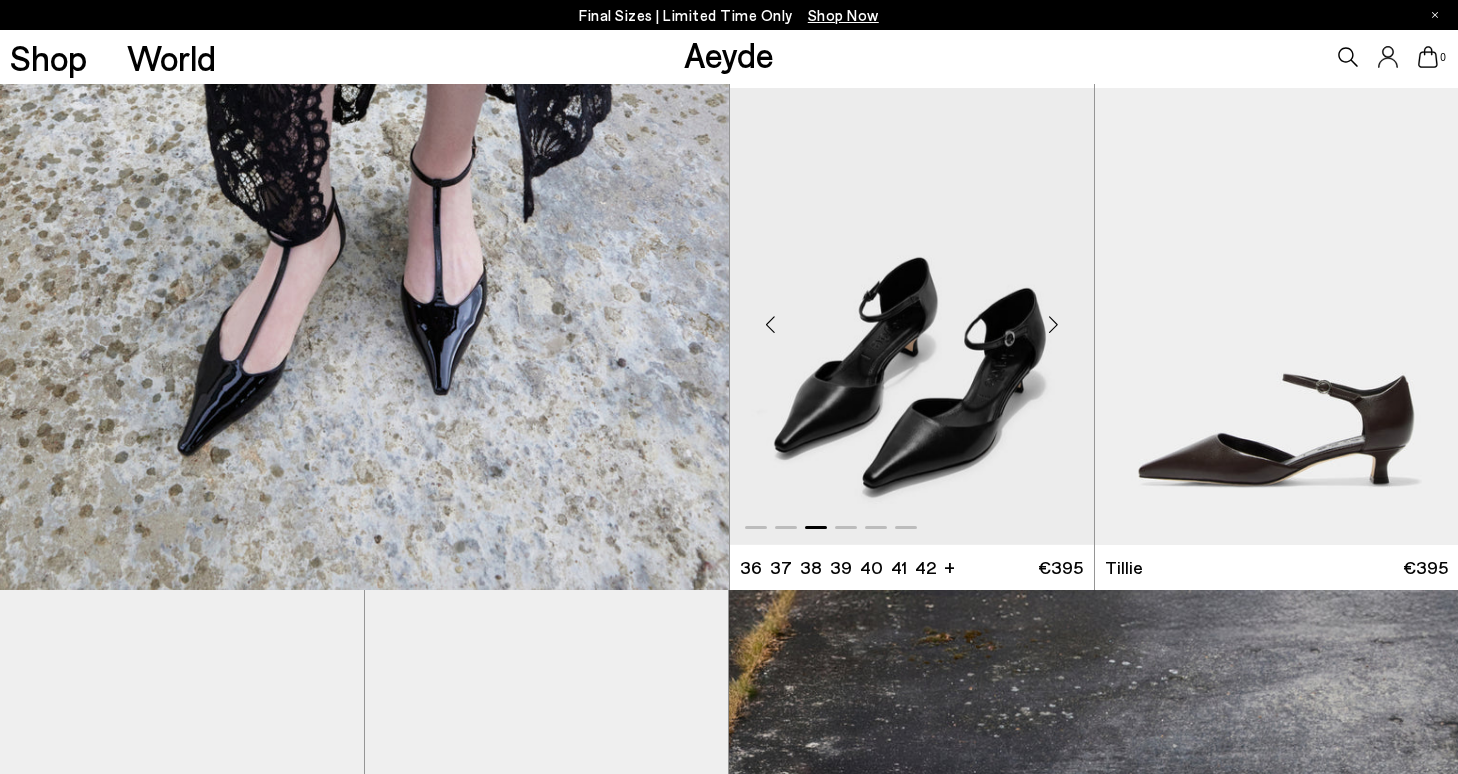 click at bounding box center (1054, 324) 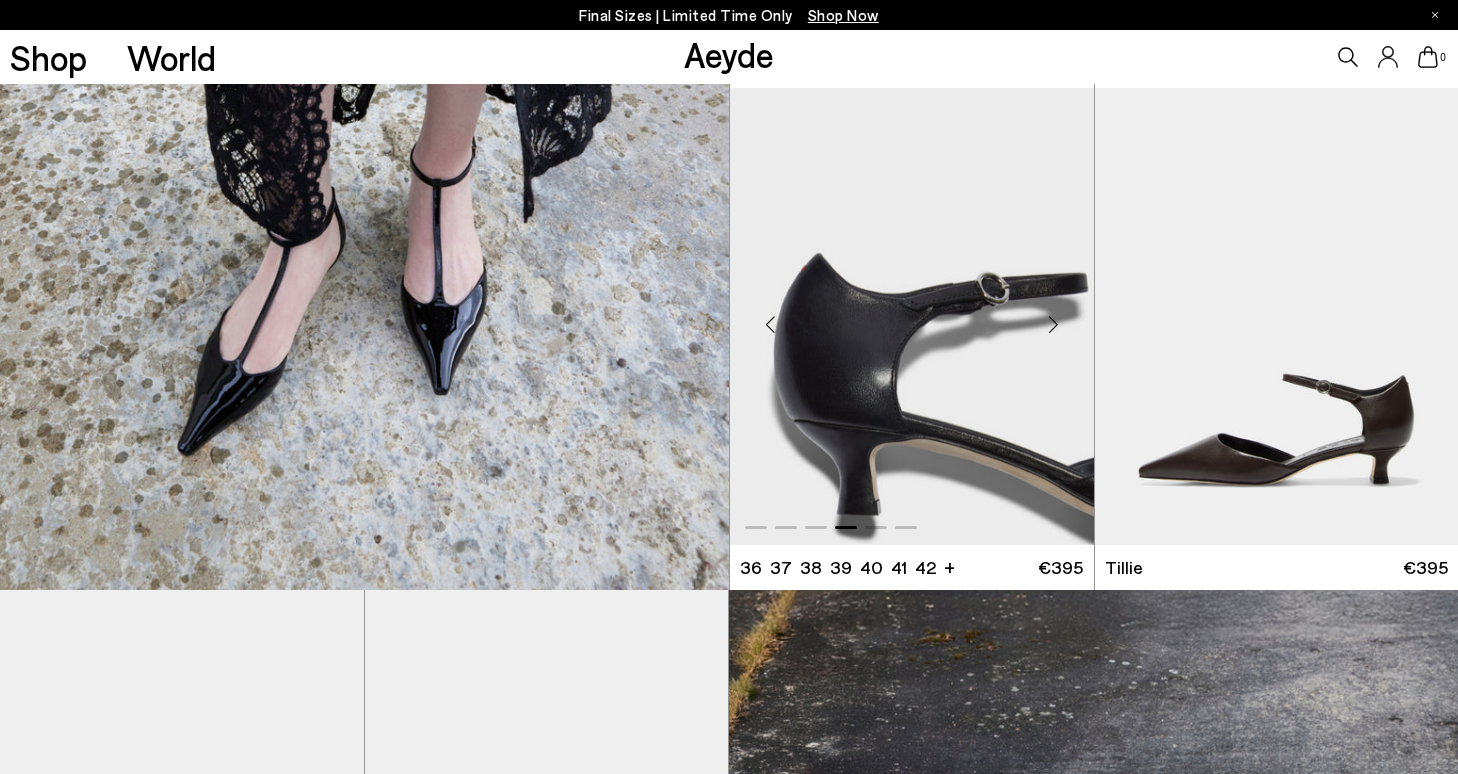 click at bounding box center [1054, 324] 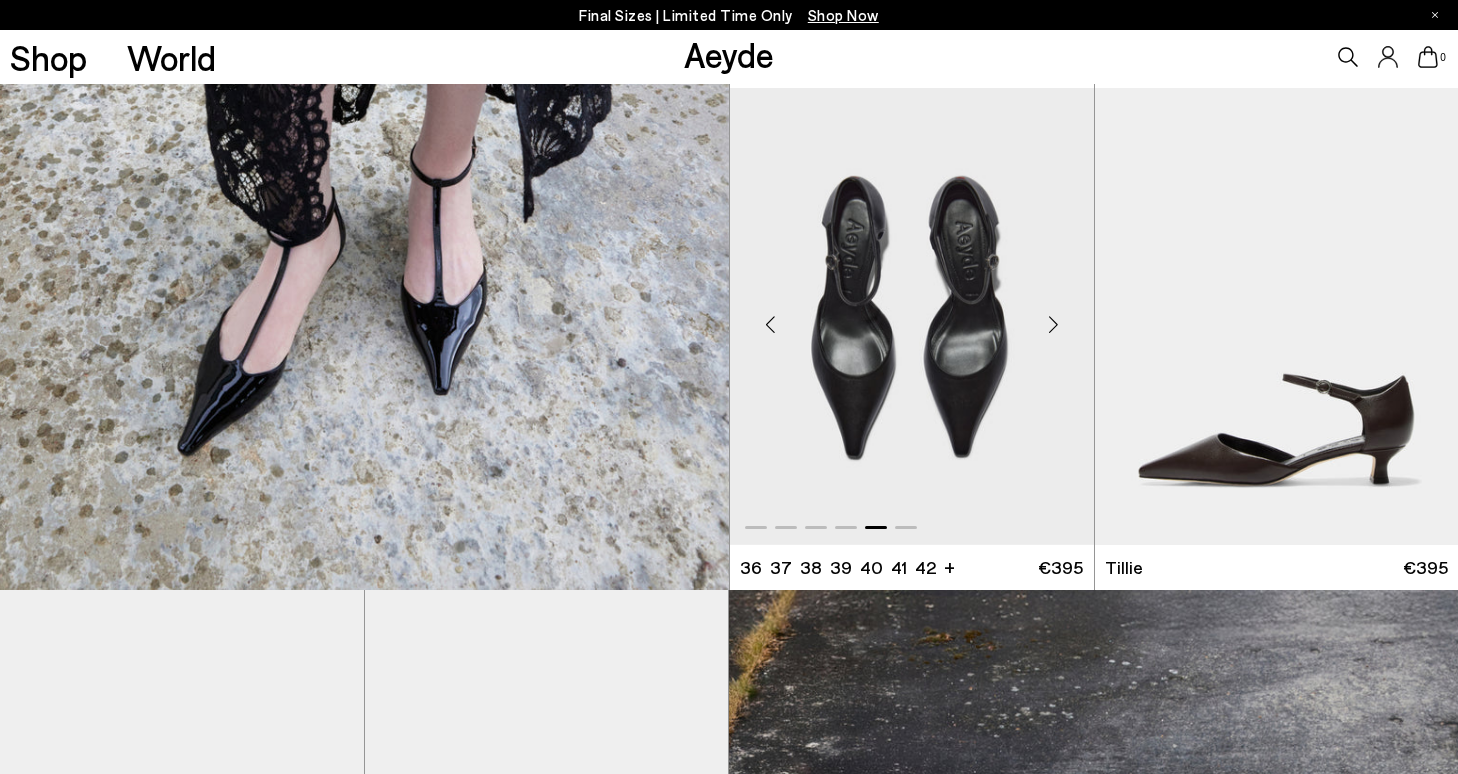 click at bounding box center [1054, 324] 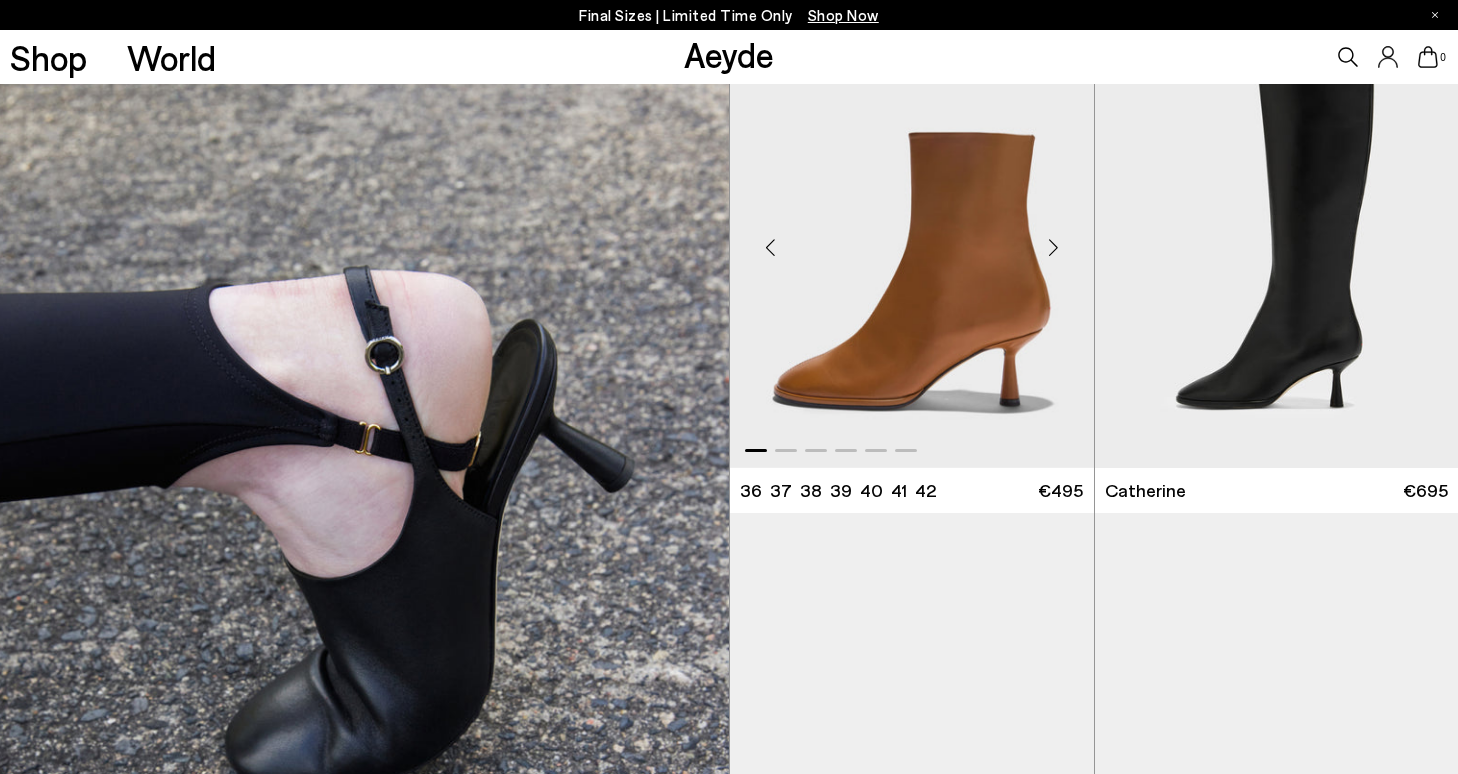 scroll, scrollTop: 5494, scrollLeft: 0, axis: vertical 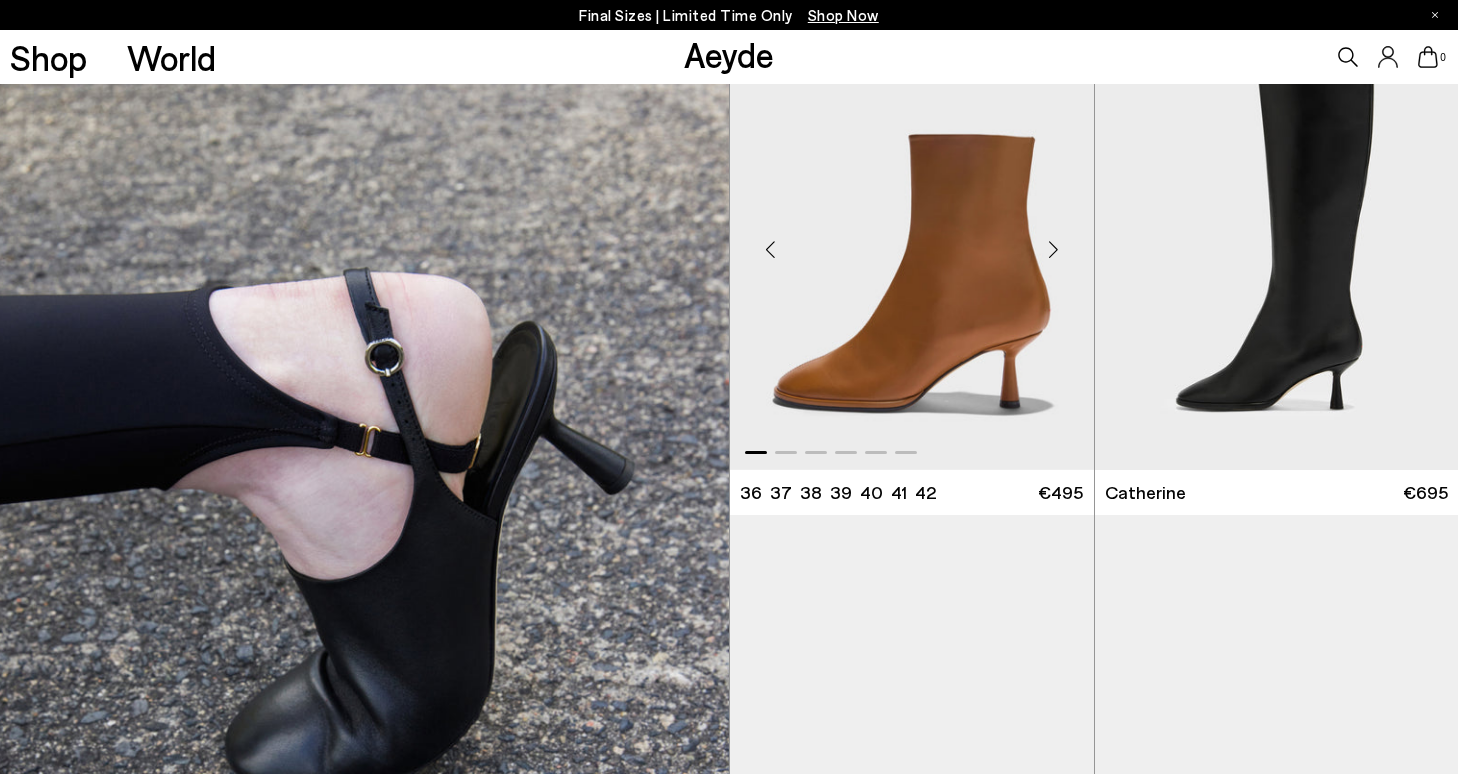 click at bounding box center (1054, 249) 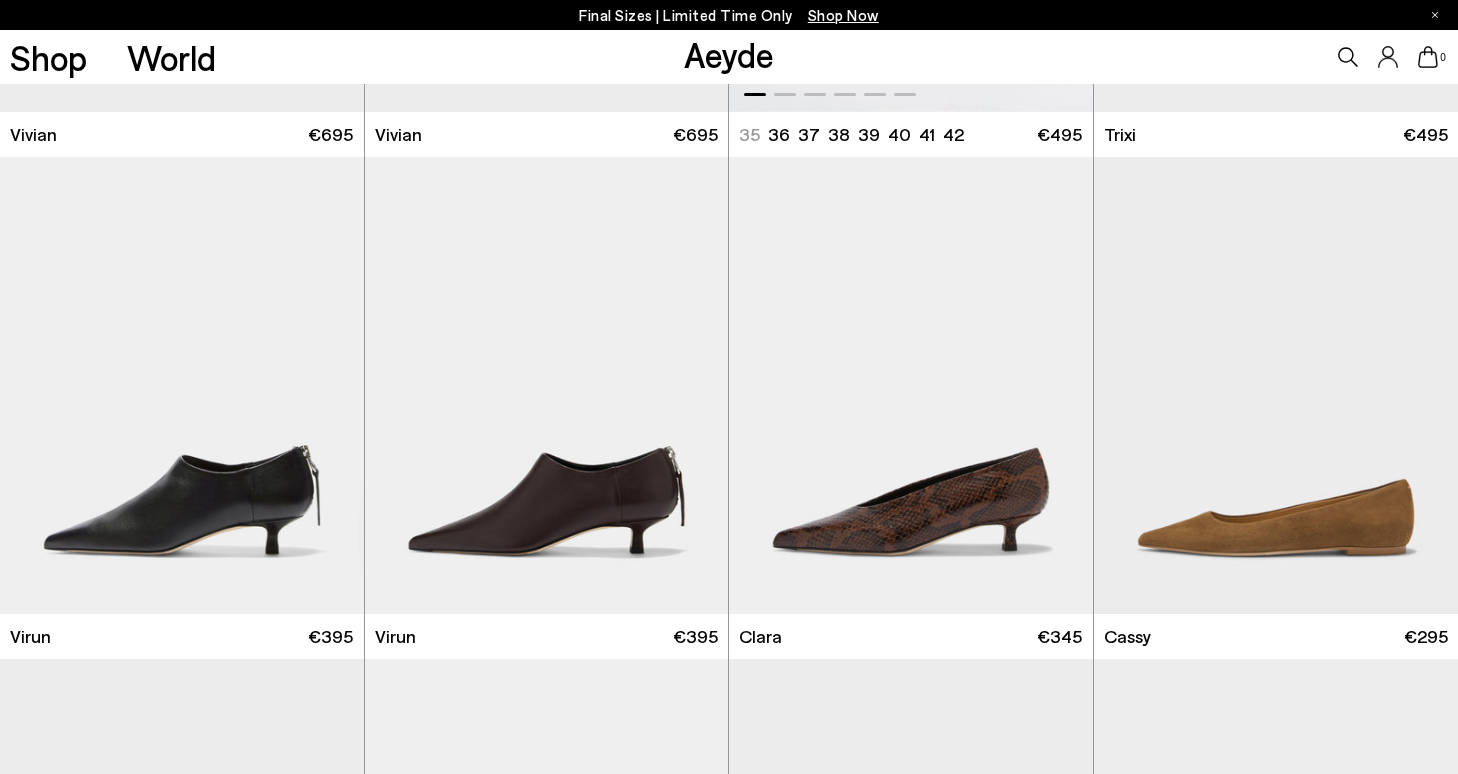 scroll, scrollTop: 11050, scrollLeft: 0, axis: vertical 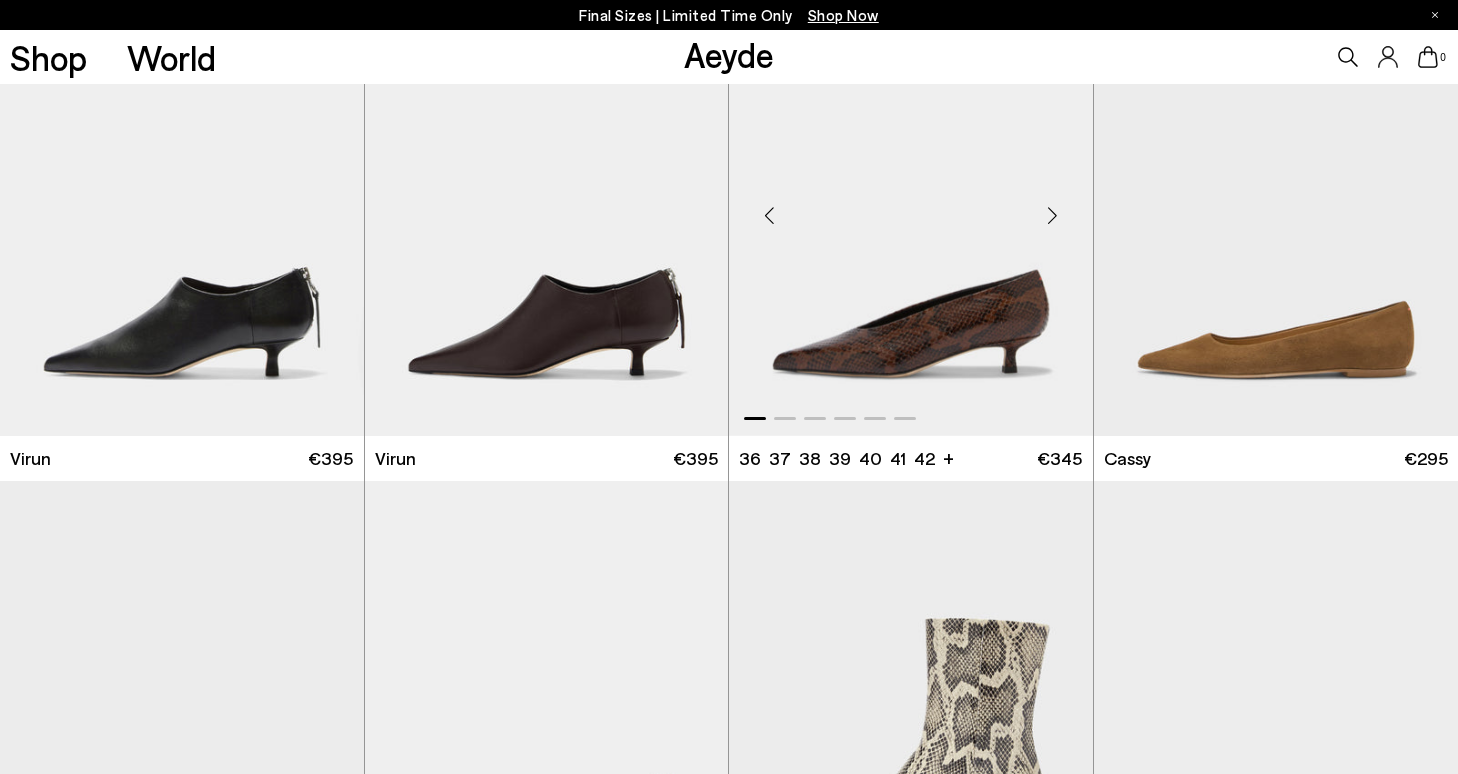 click at bounding box center (1053, 216) 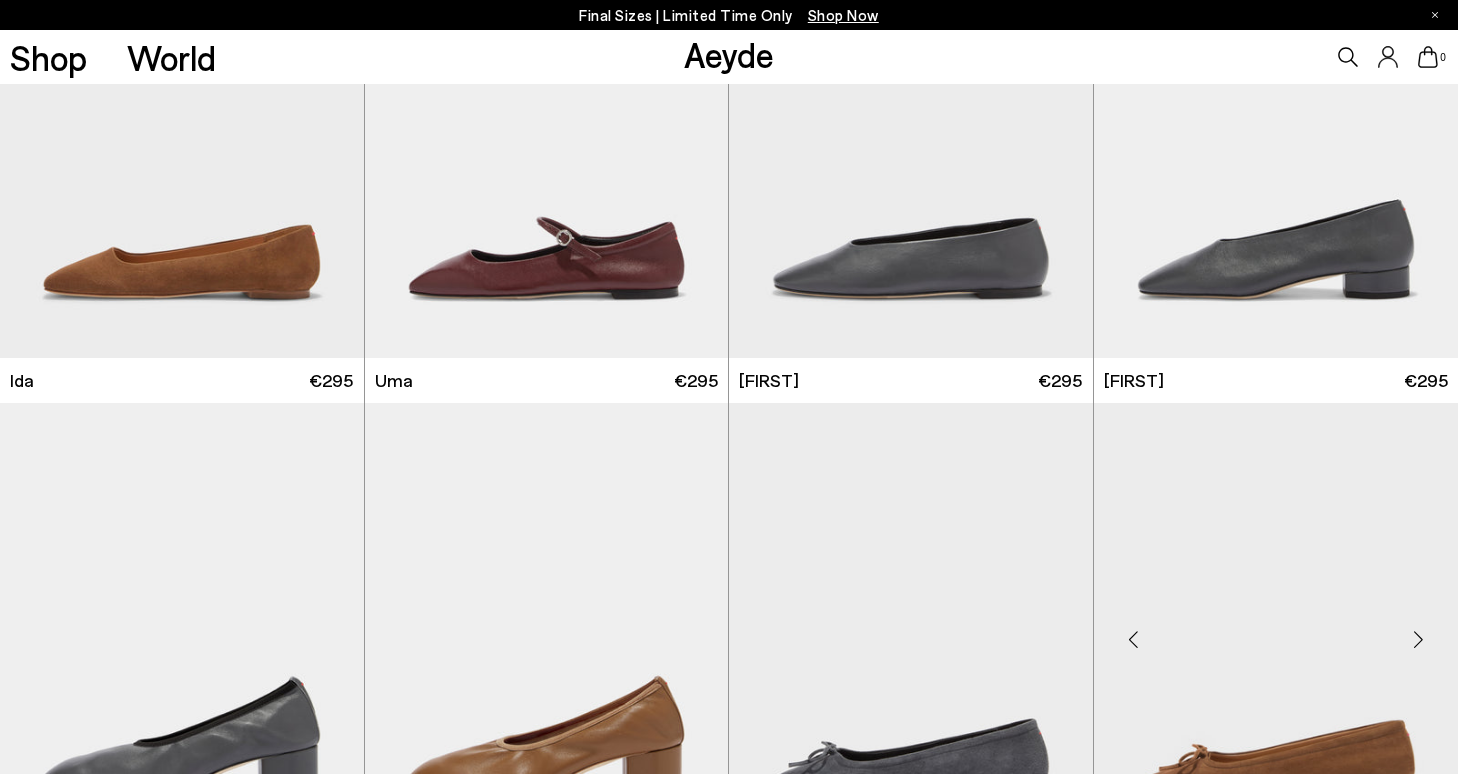 scroll, scrollTop: 12026, scrollLeft: 0, axis: vertical 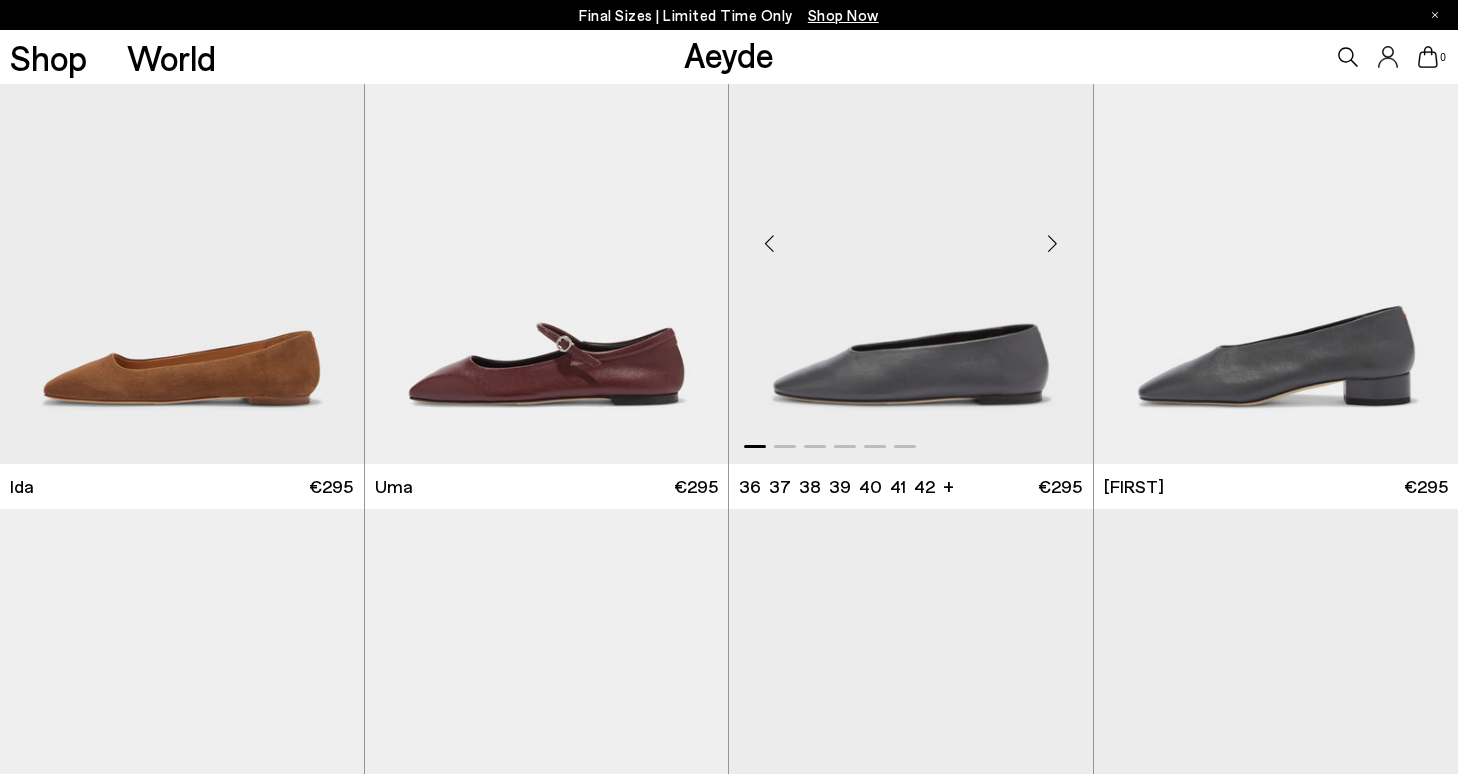 click at bounding box center (1053, 244) 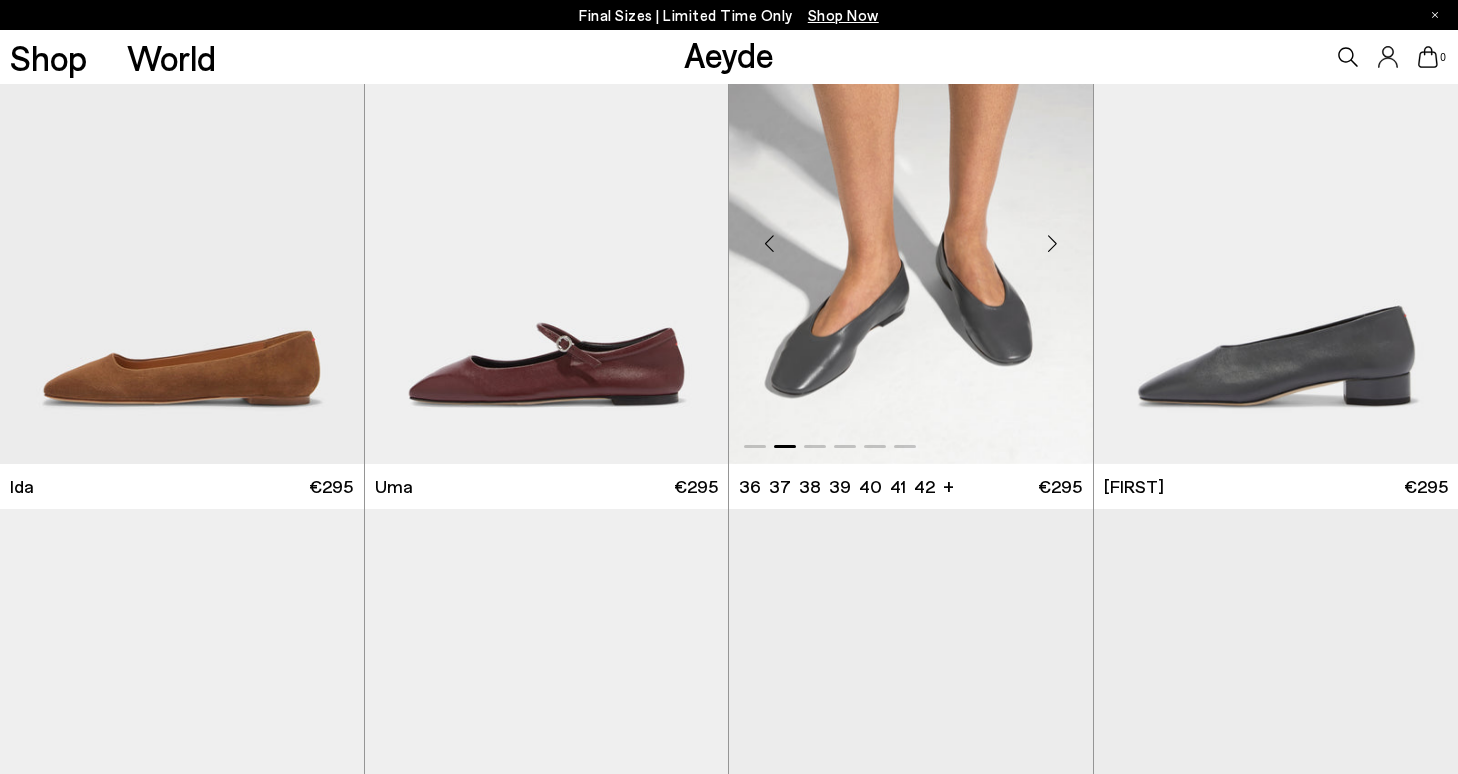 click at bounding box center [1053, 244] 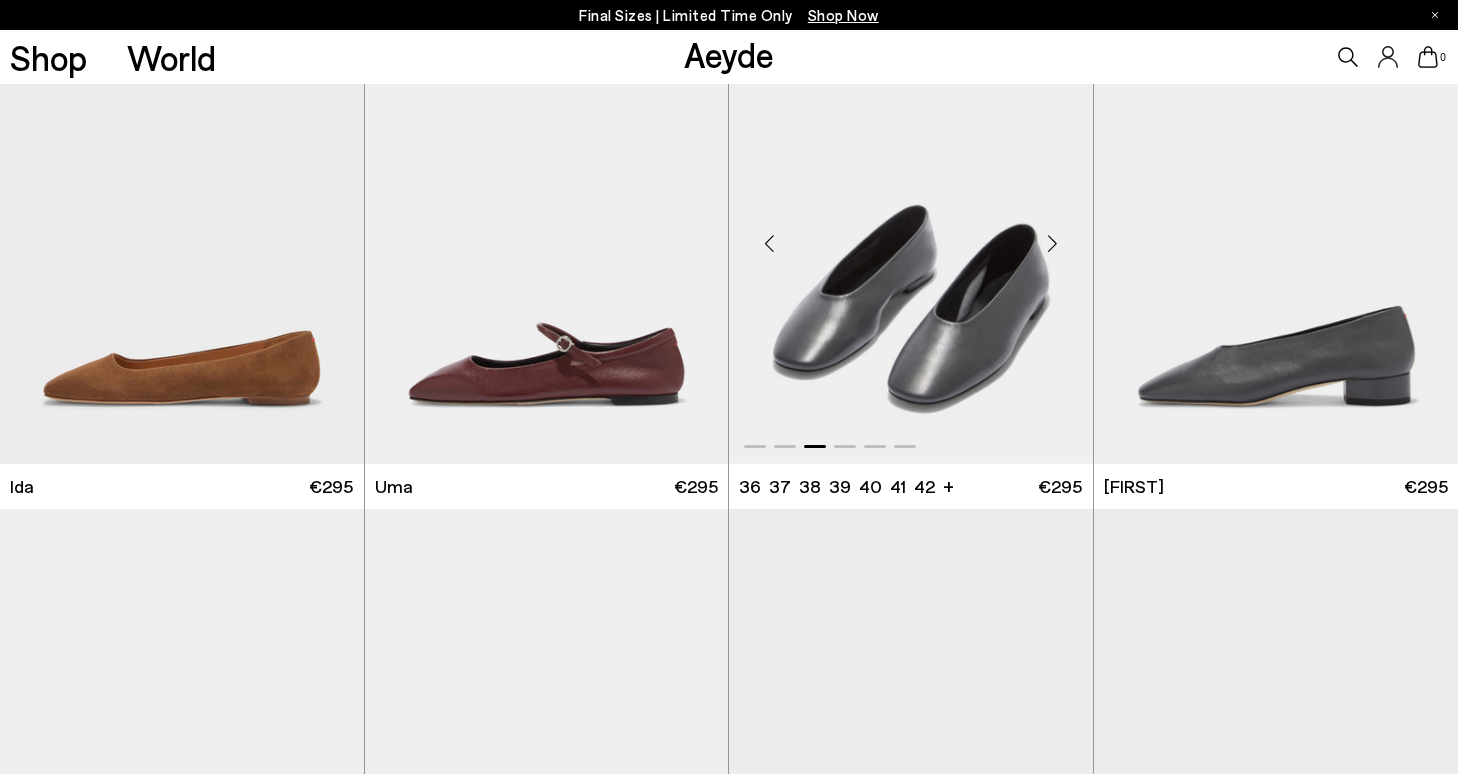 click at bounding box center (1053, 244) 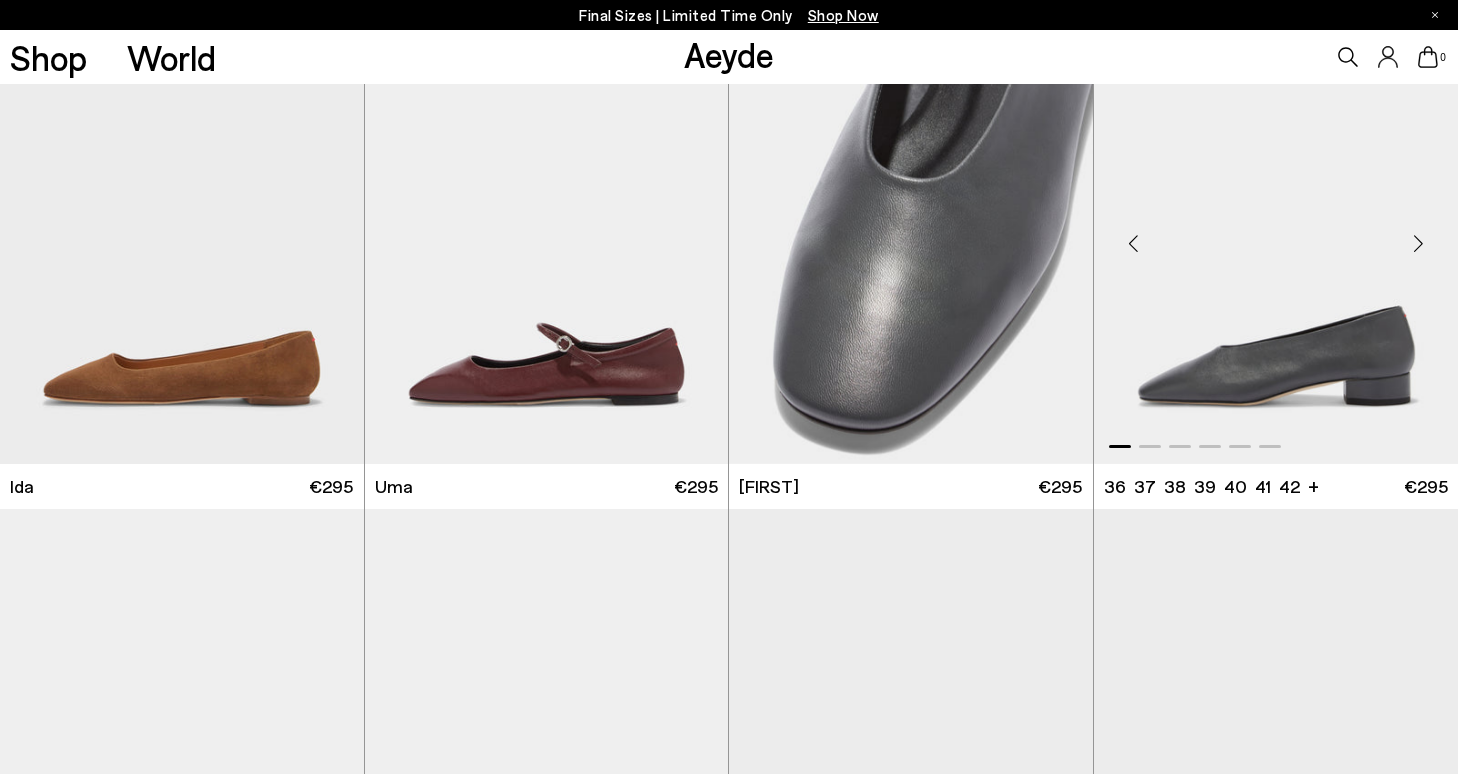 click at bounding box center [1418, 244] 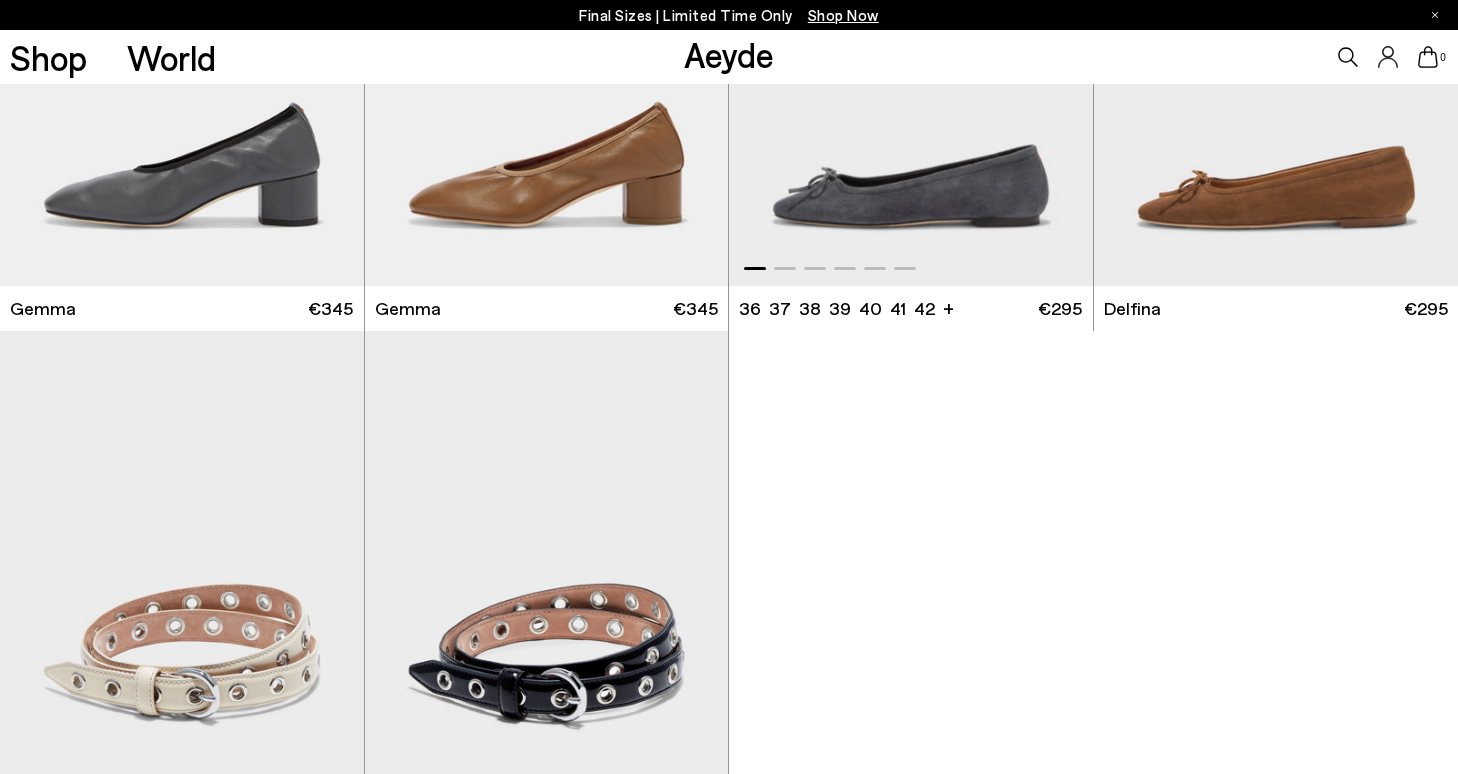 scroll, scrollTop: 13019, scrollLeft: 0, axis: vertical 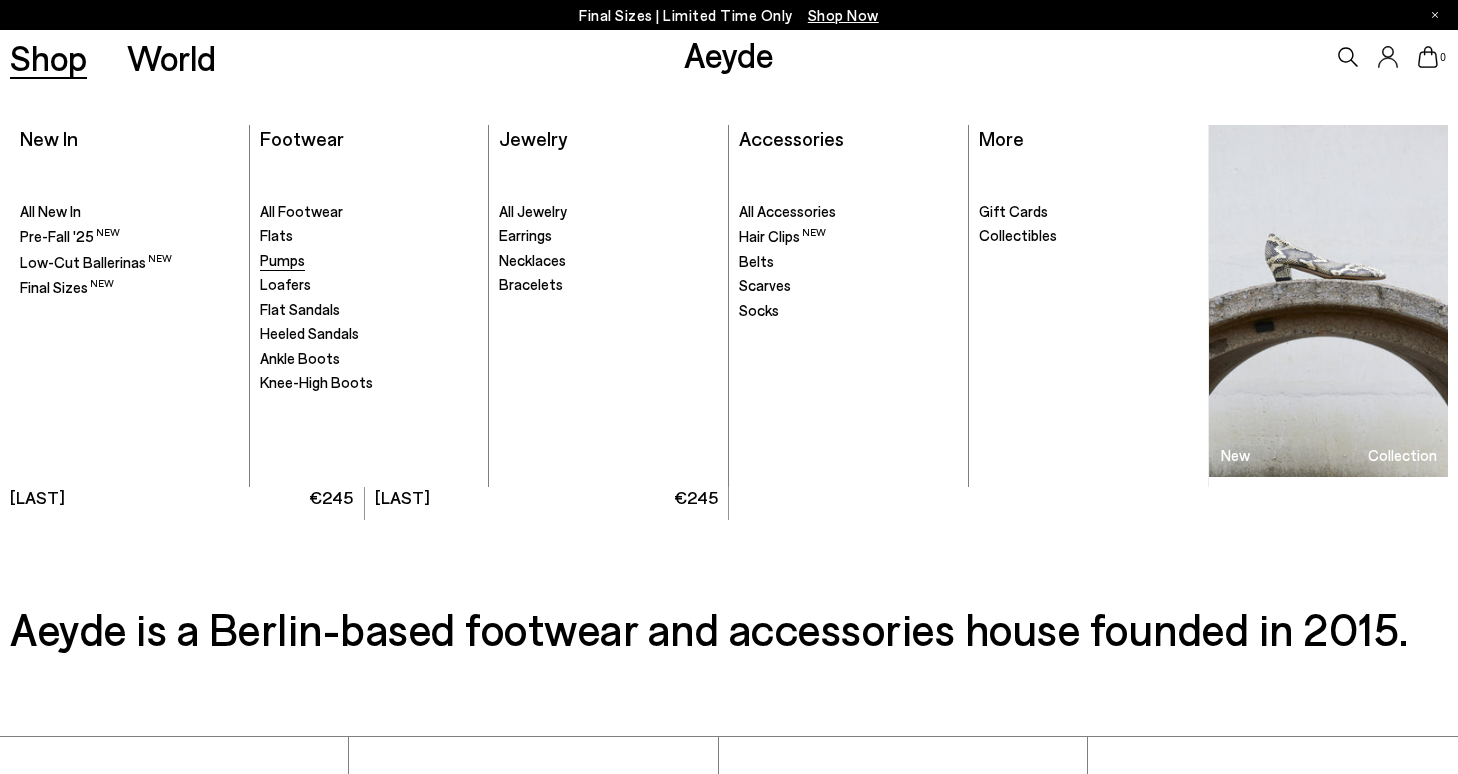 click on "Pumps" at bounding box center (282, 260) 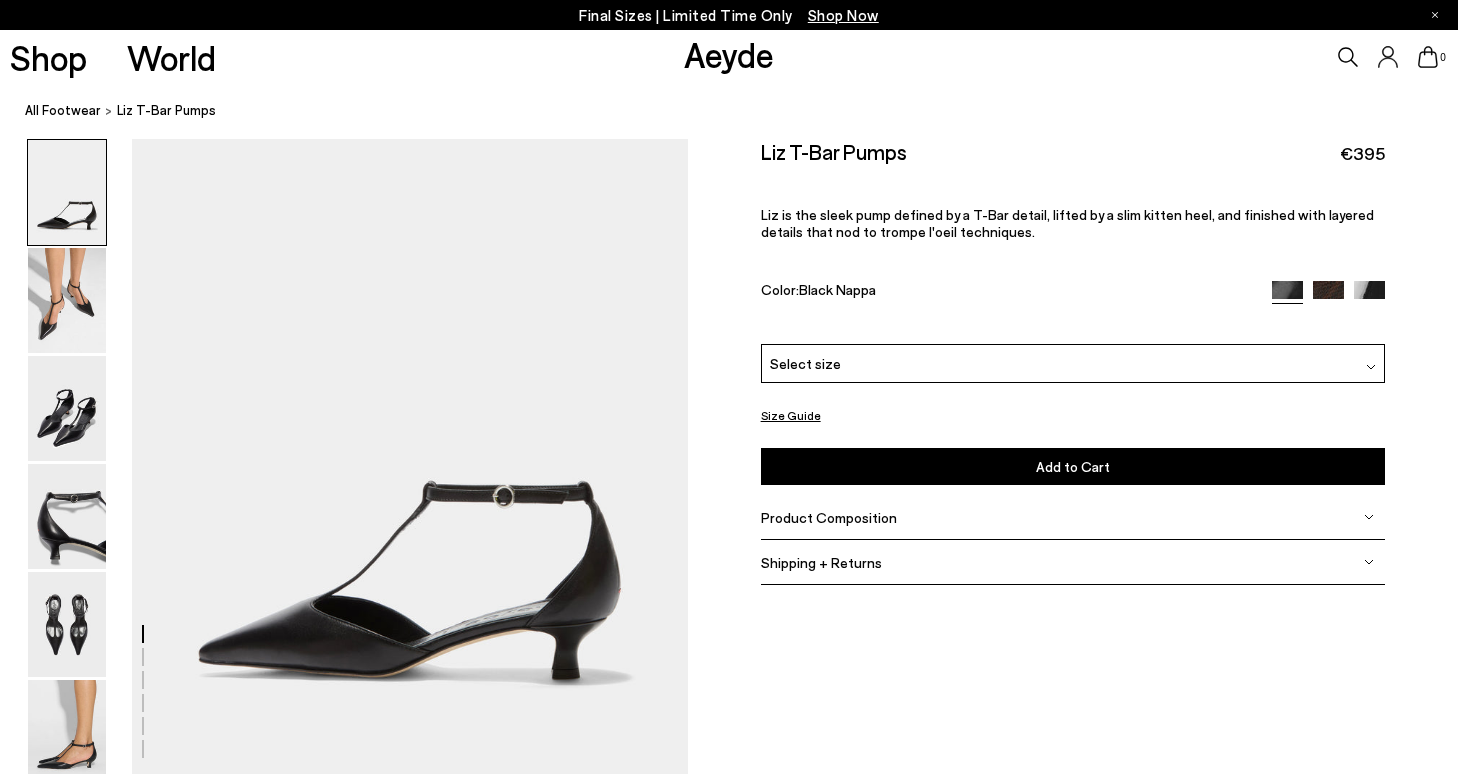 scroll, scrollTop: 0, scrollLeft: 0, axis: both 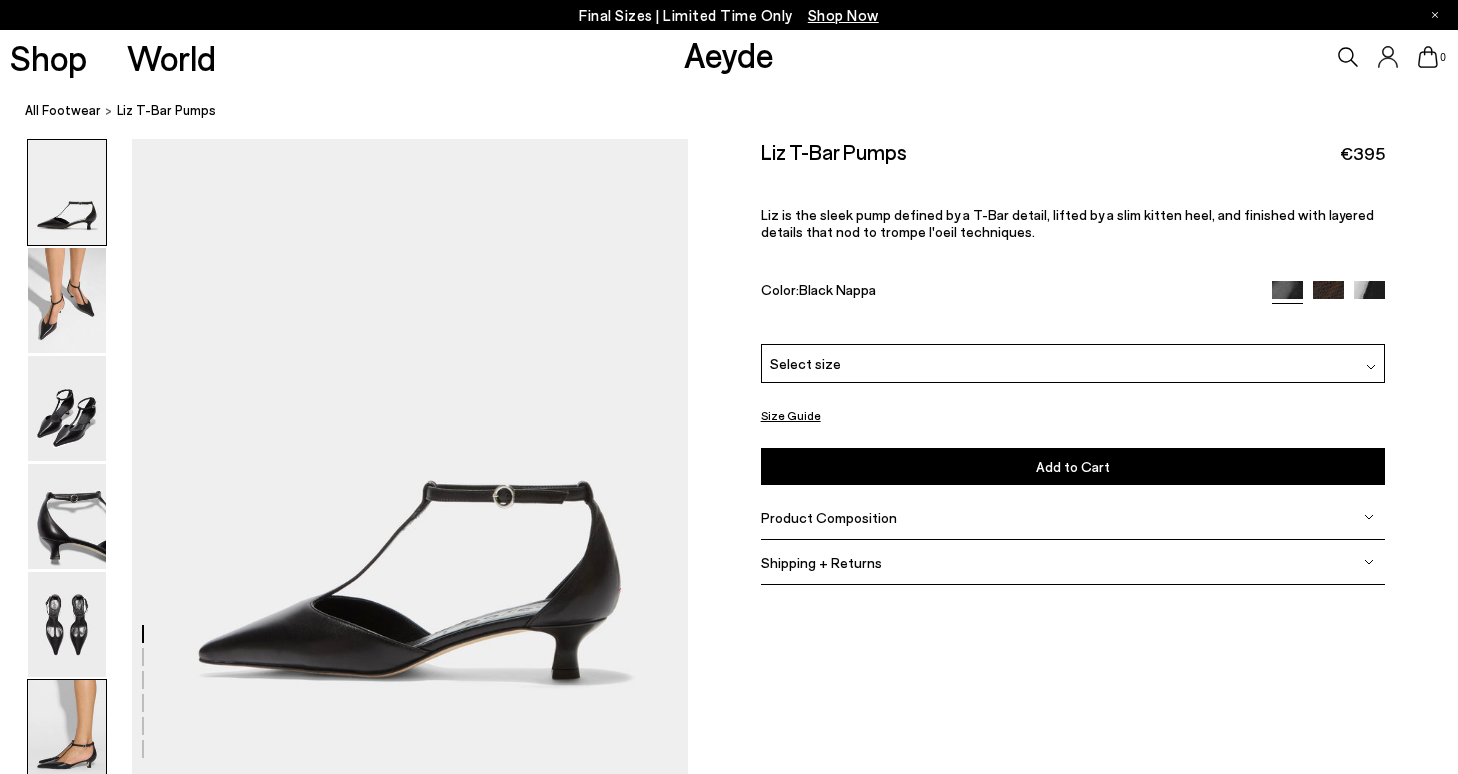 click at bounding box center (67, 732) 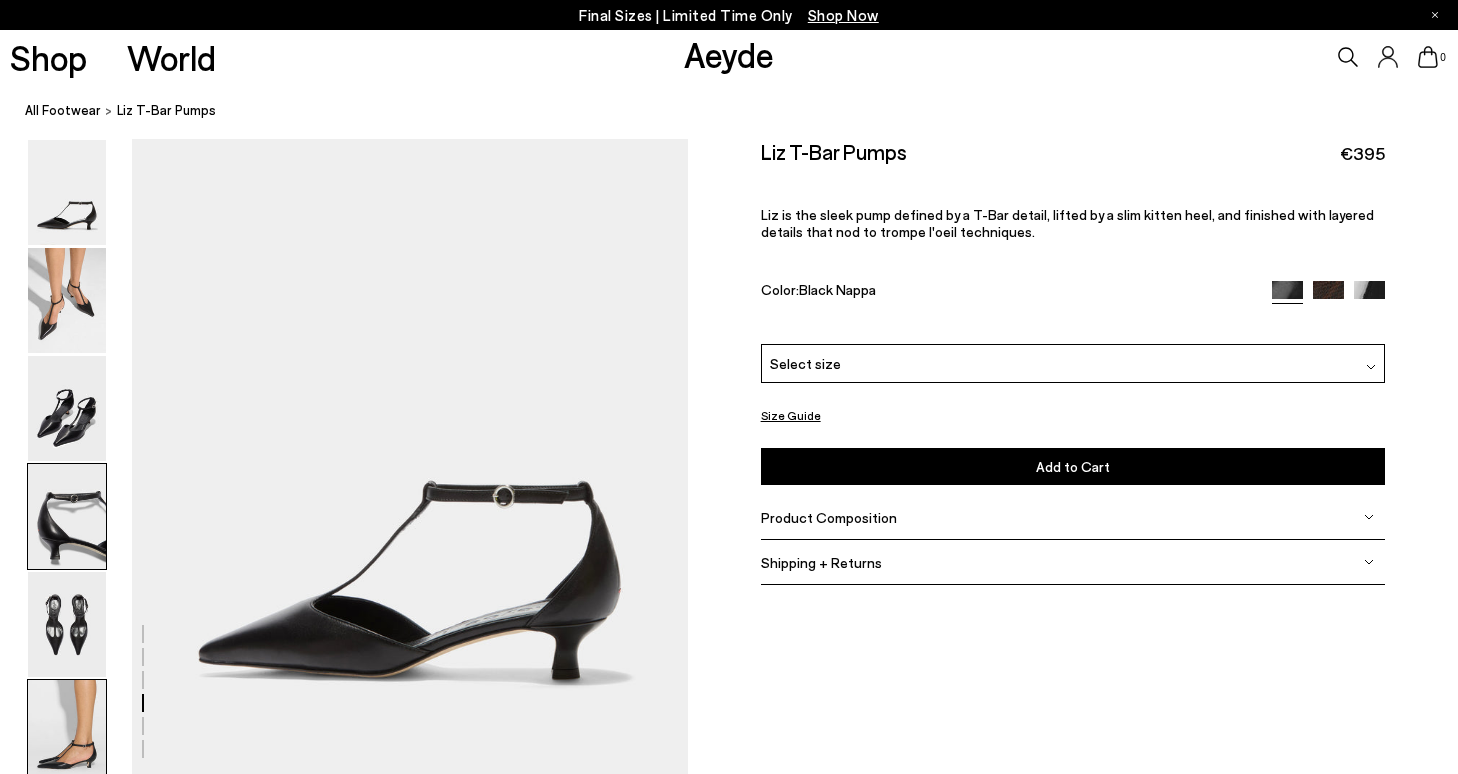 scroll, scrollTop: 3752, scrollLeft: 0, axis: vertical 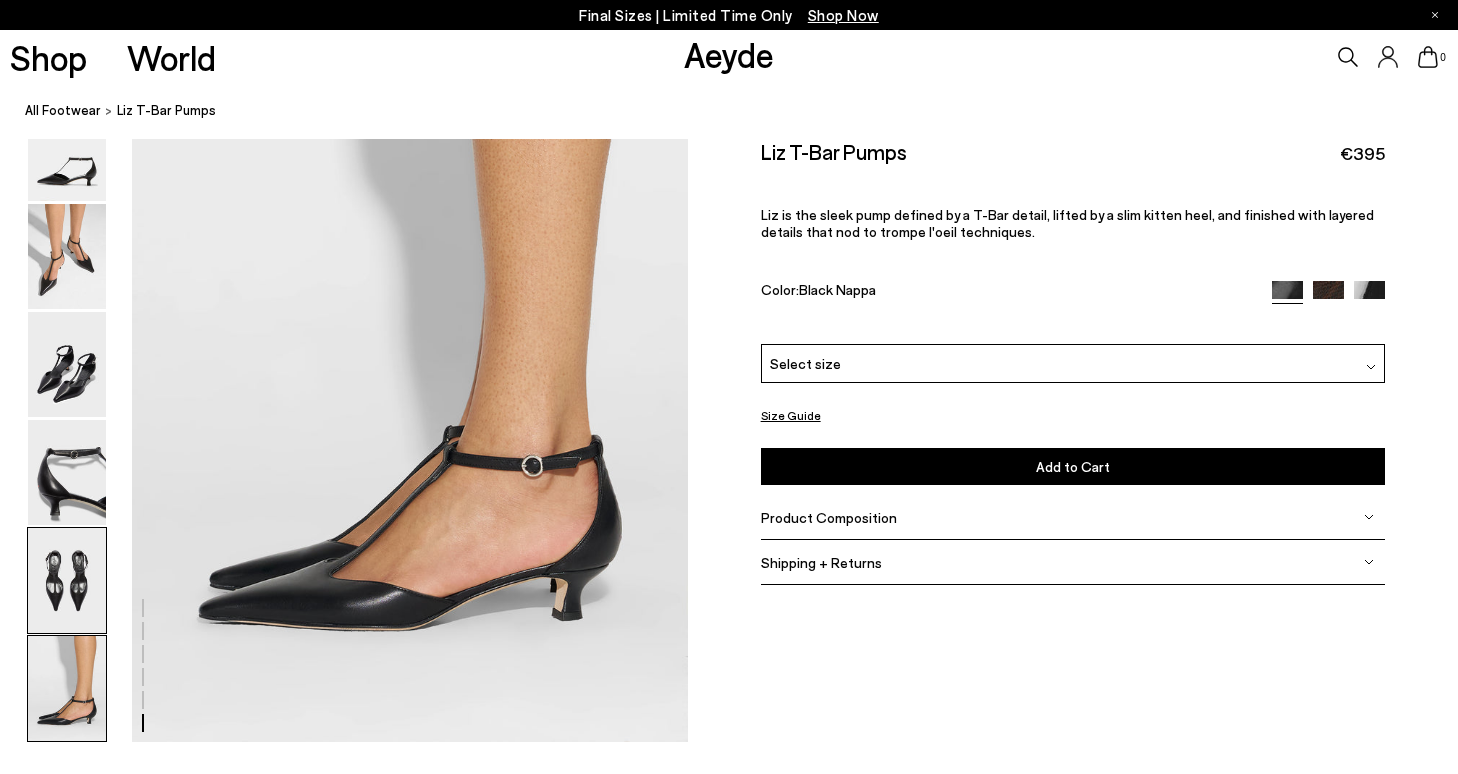 click at bounding box center (67, 580) 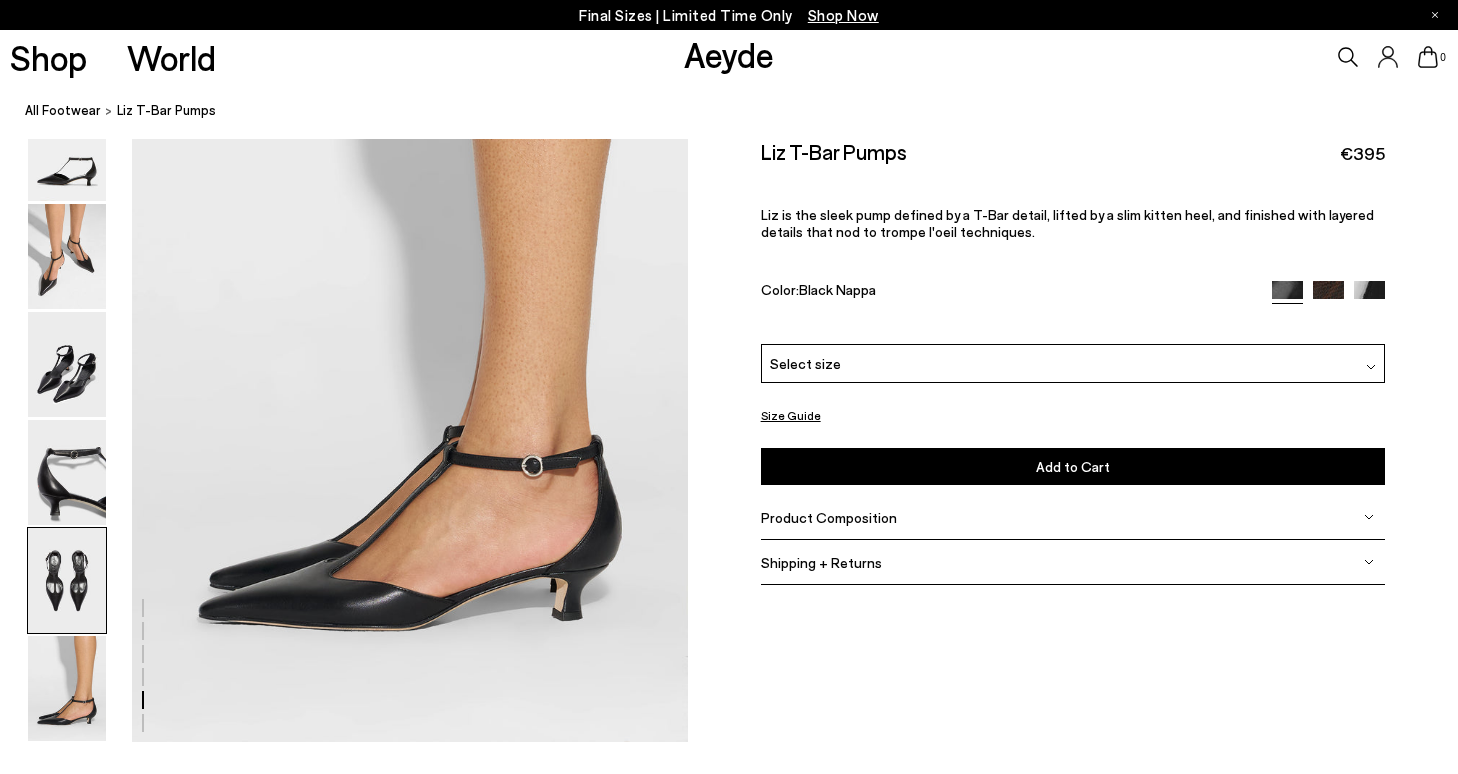 scroll, scrollTop: 2871, scrollLeft: 0, axis: vertical 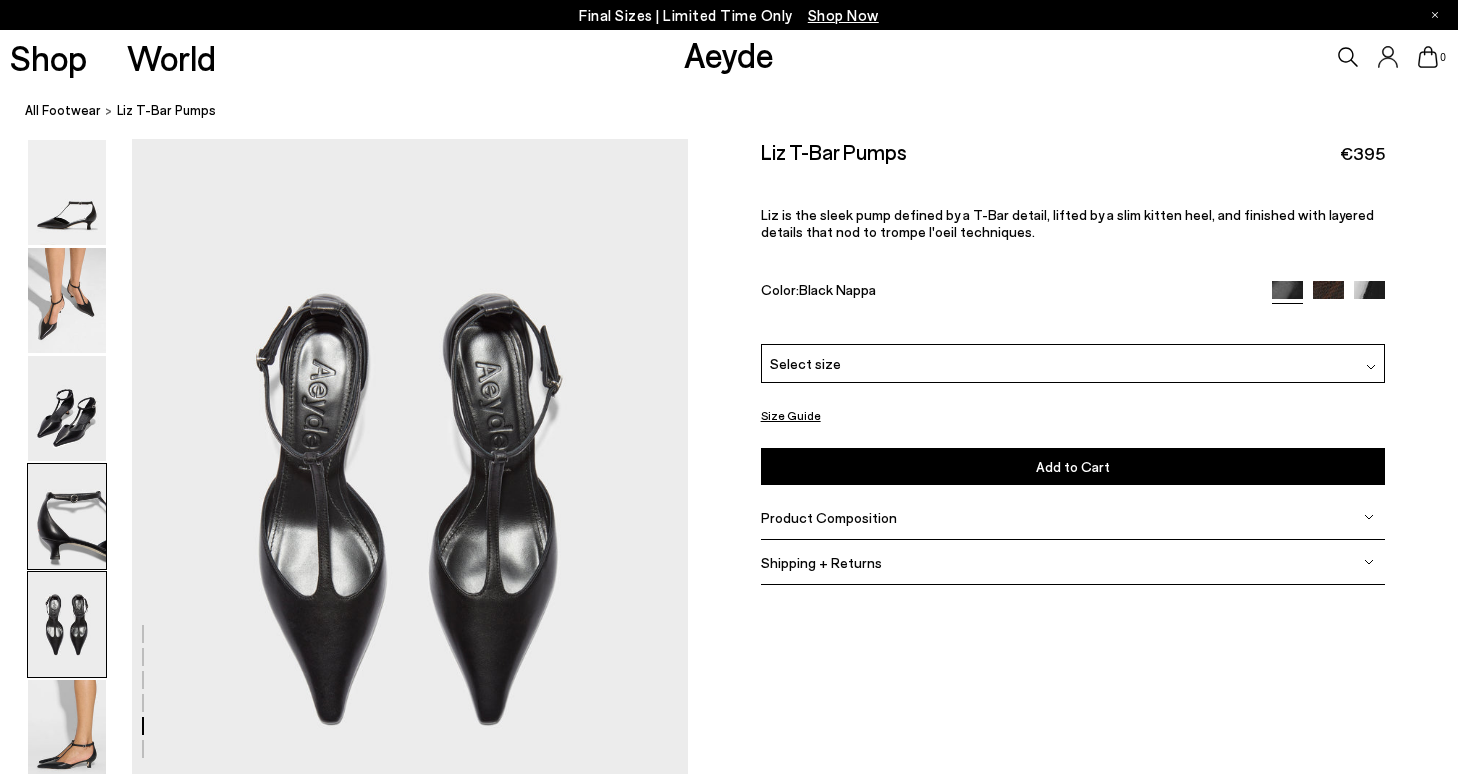 click at bounding box center [67, 516] 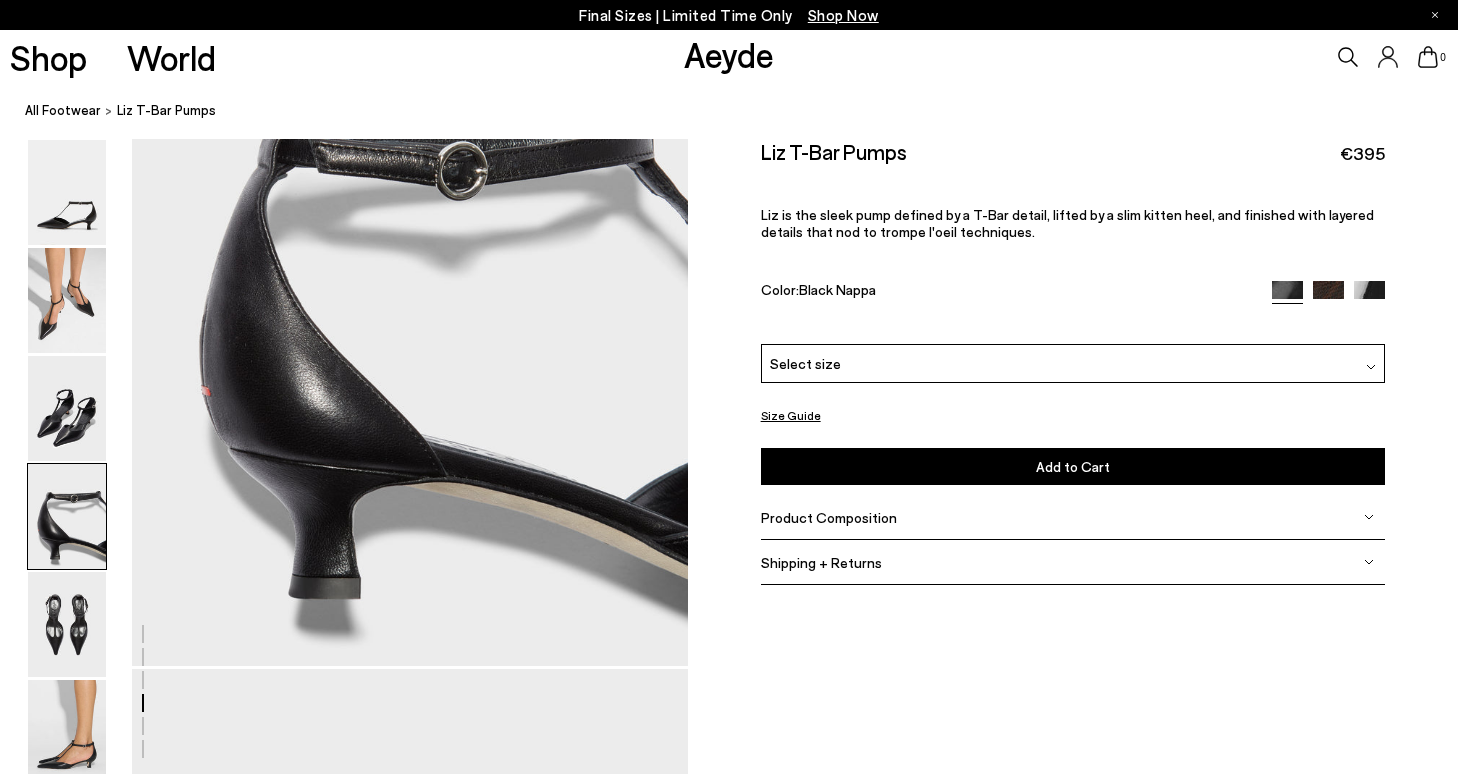 scroll, scrollTop: 2127, scrollLeft: 0, axis: vertical 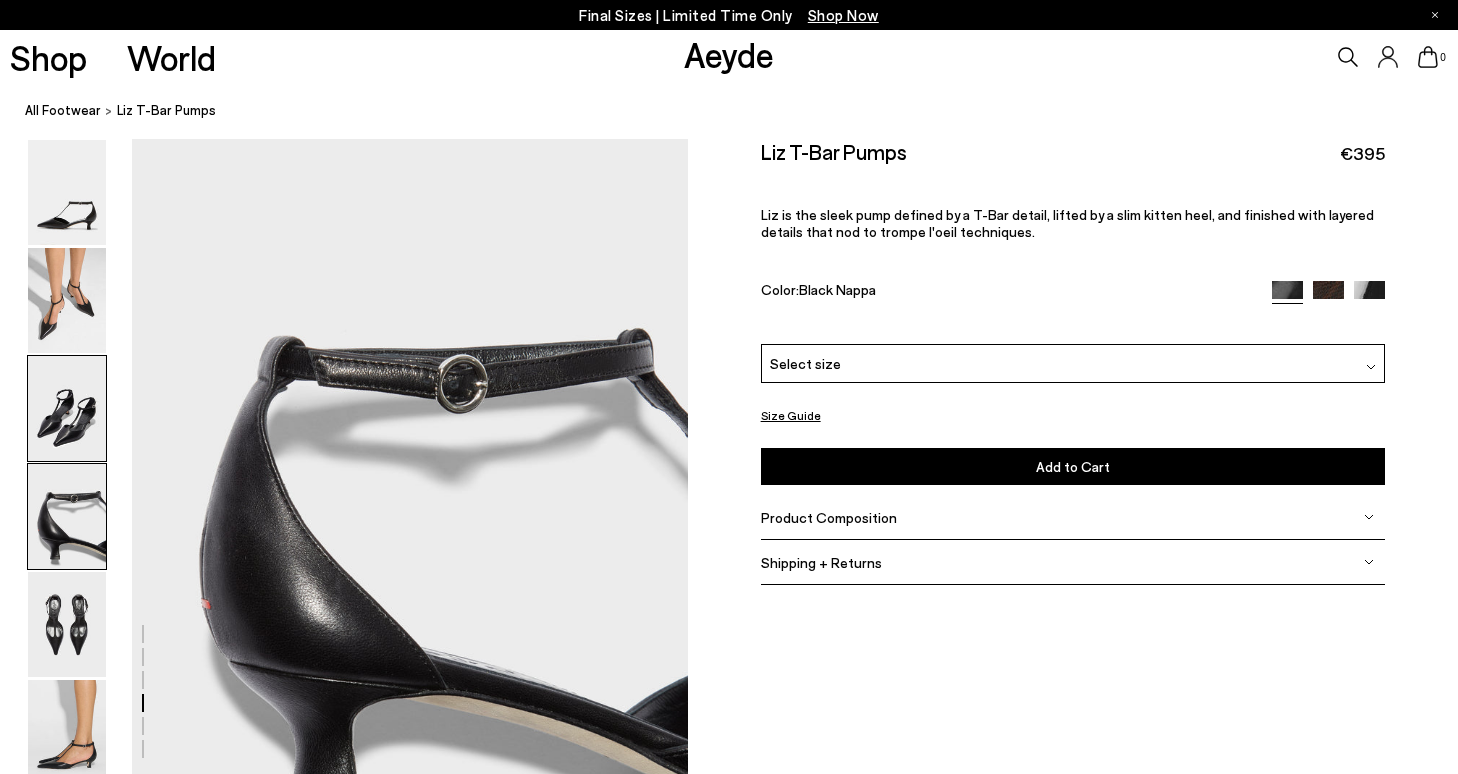 click at bounding box center [67, 408] 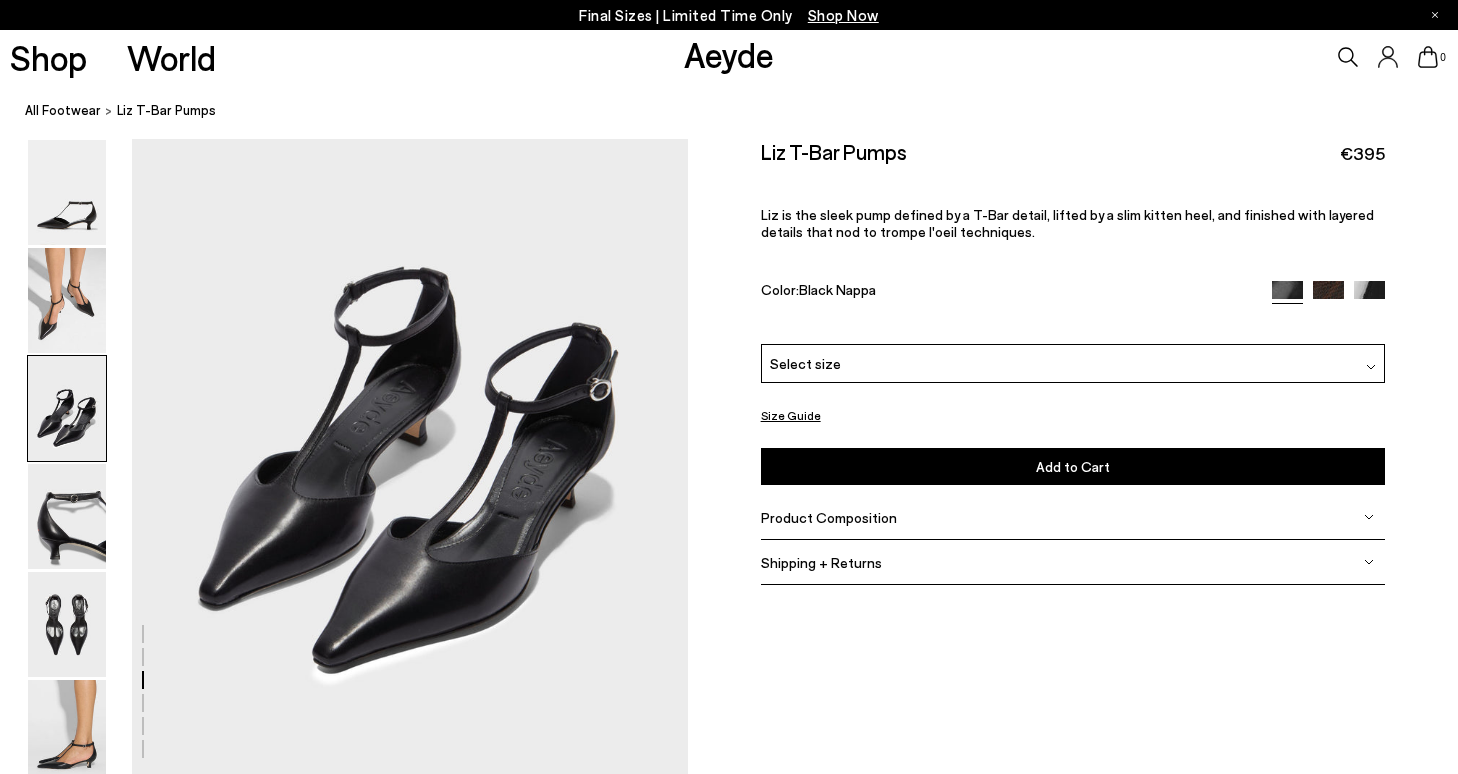 scroll, scrollTop: 1383, scrollLeft: 0, axis: vertical 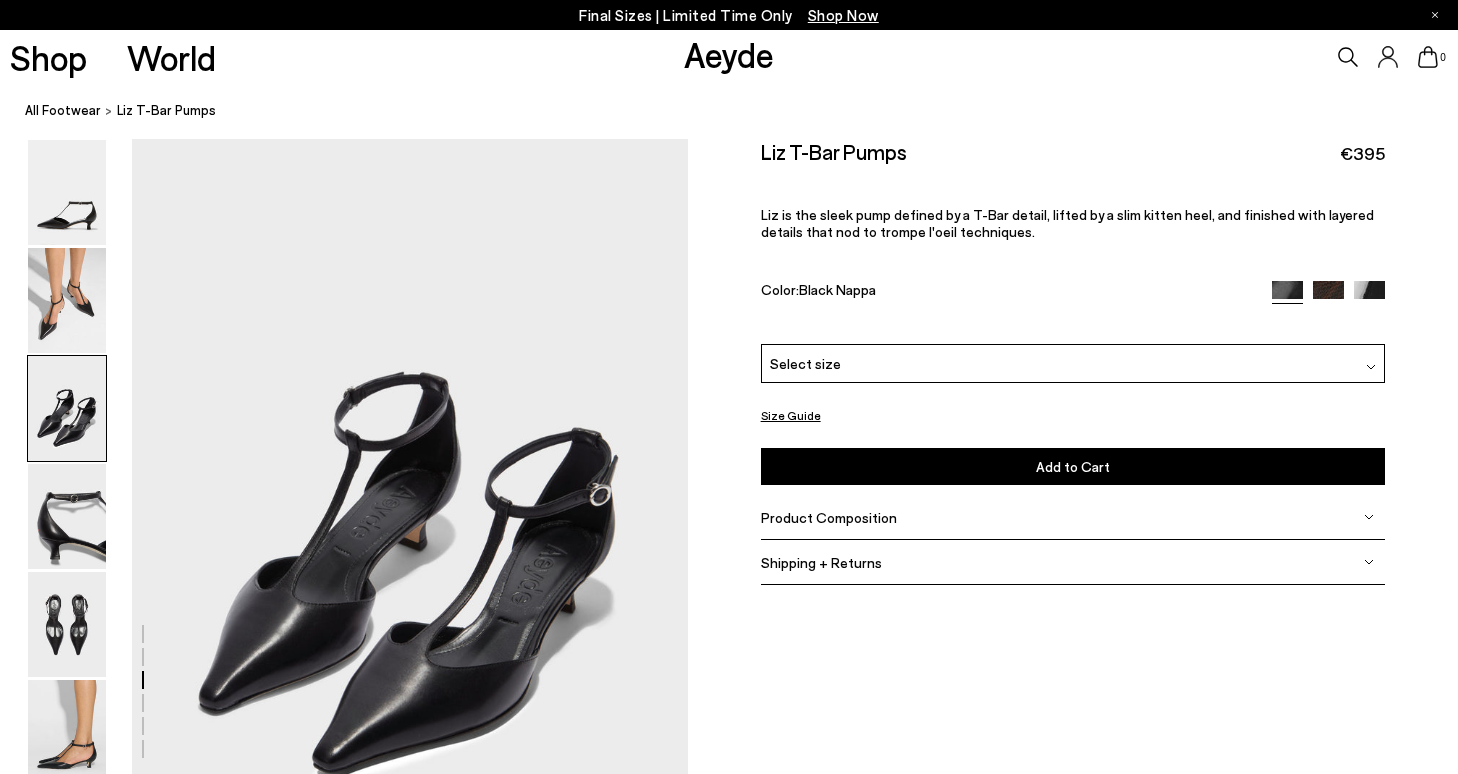 click at bounding box center (344, 933) 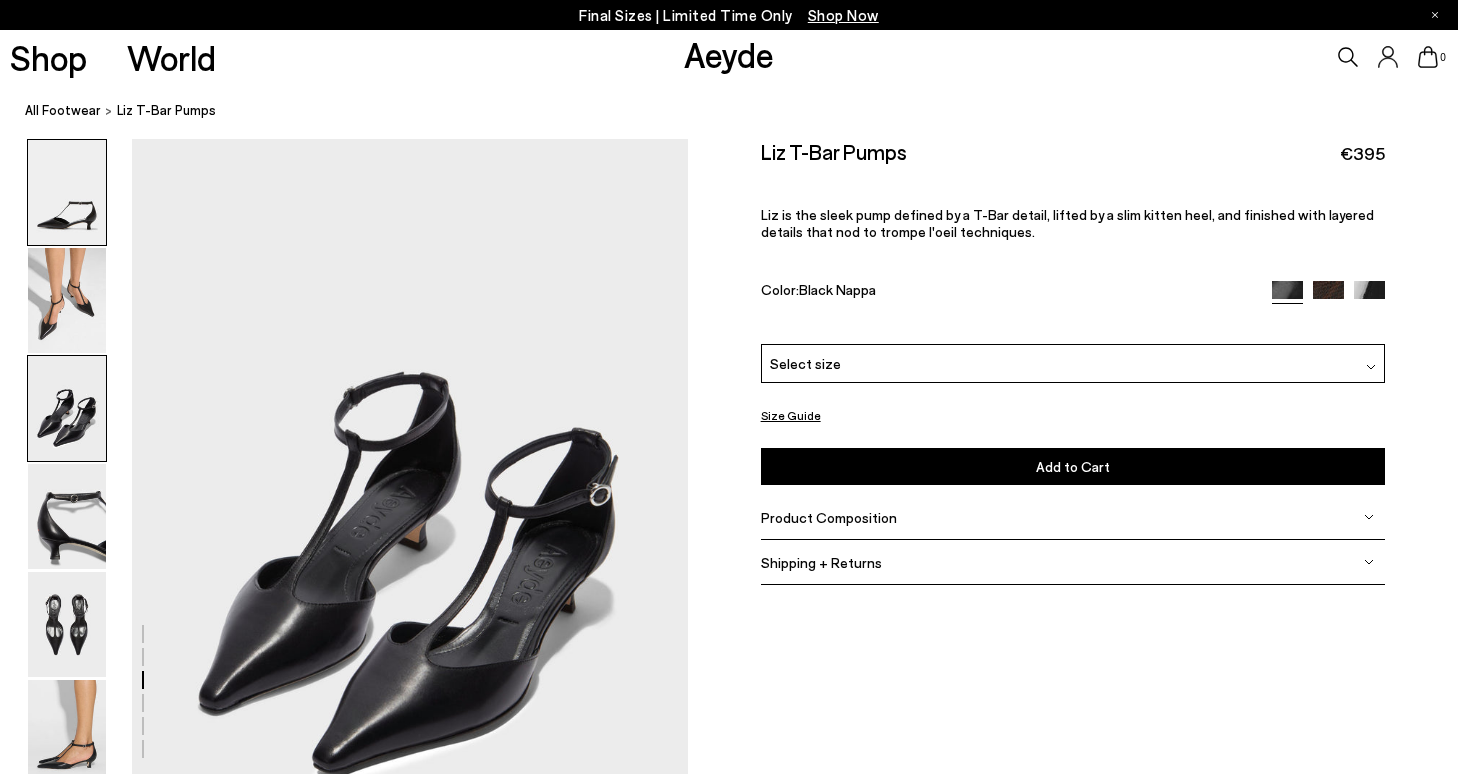 click at bounding box center (67, 192) 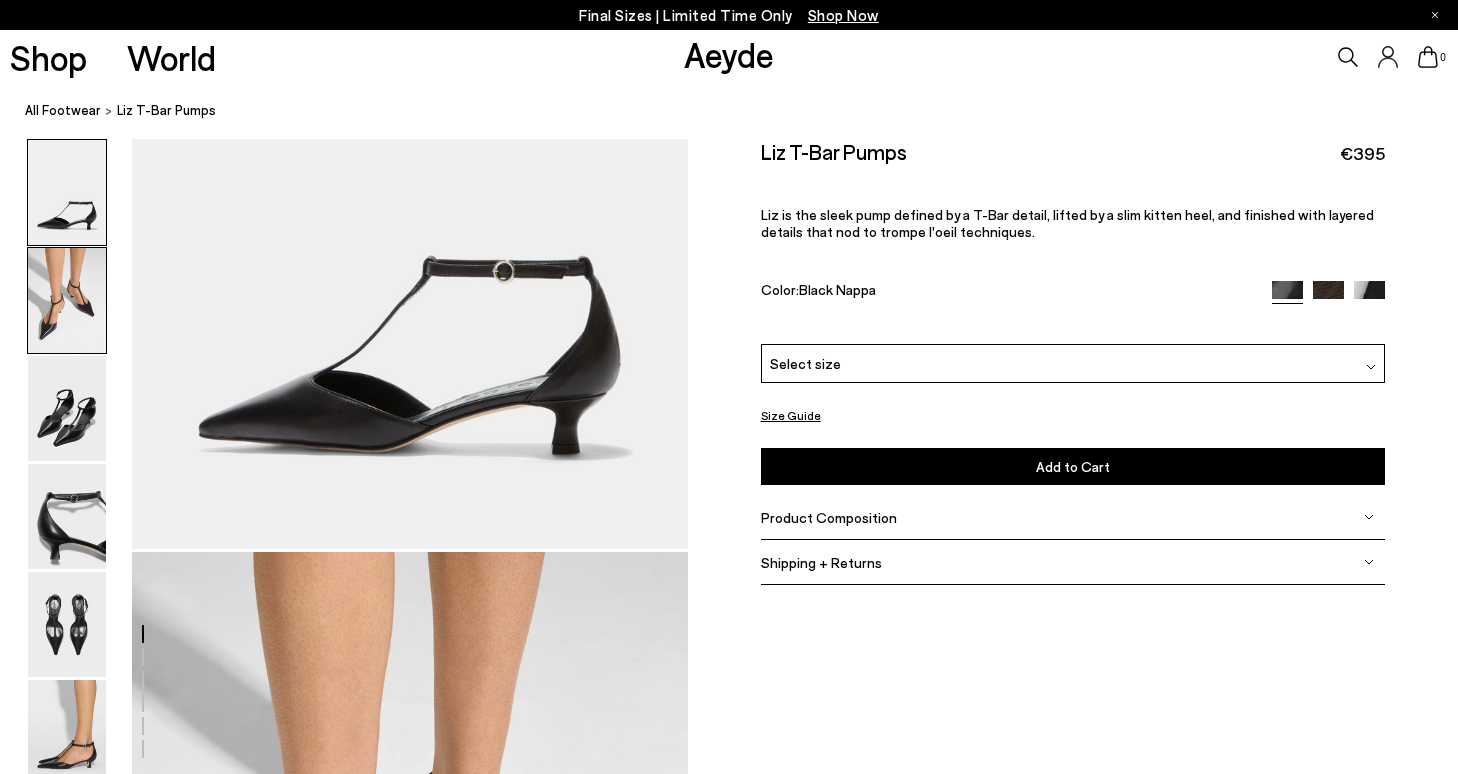 scroll, scrollTop: 0, scrollLeft: 0, axis: both 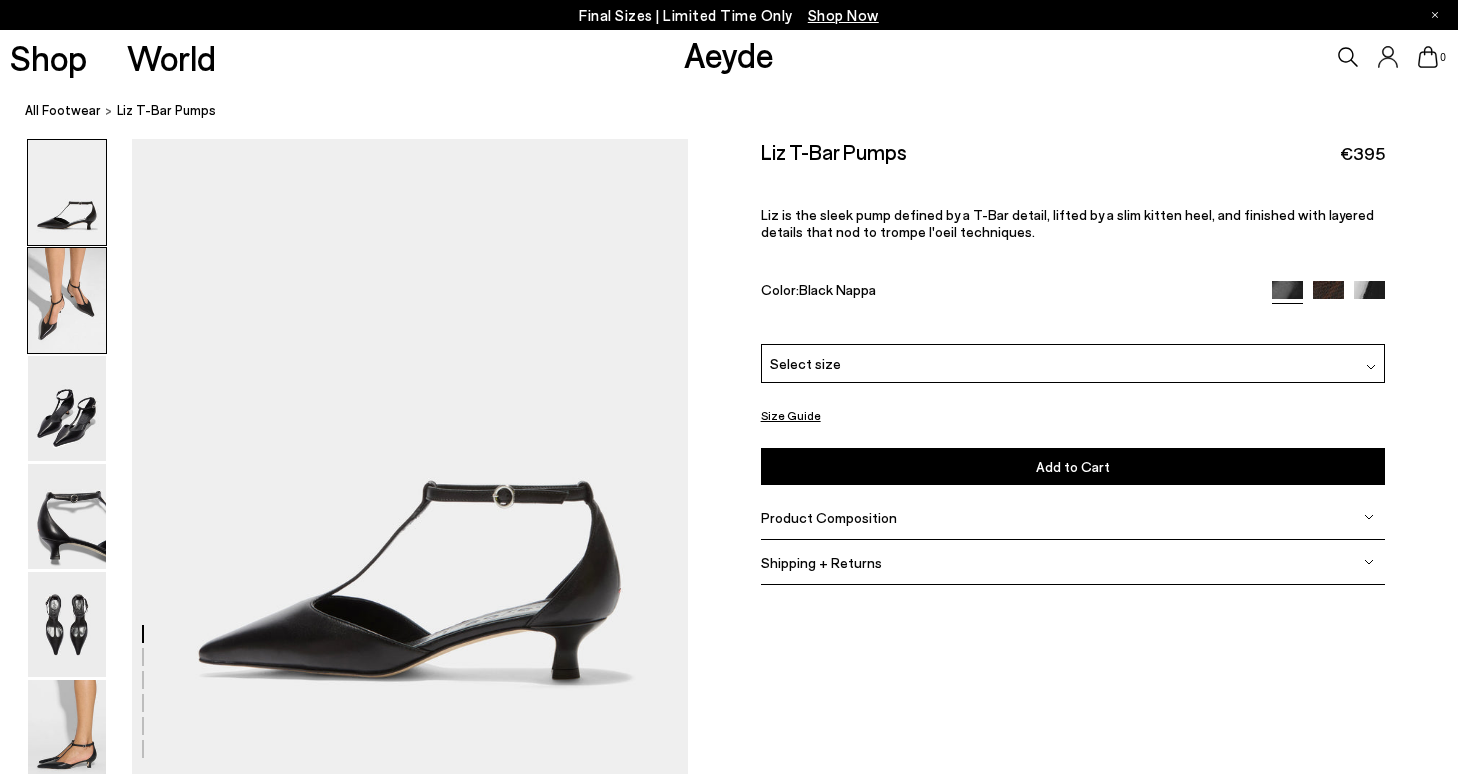 click at bounding box center (67, 300) 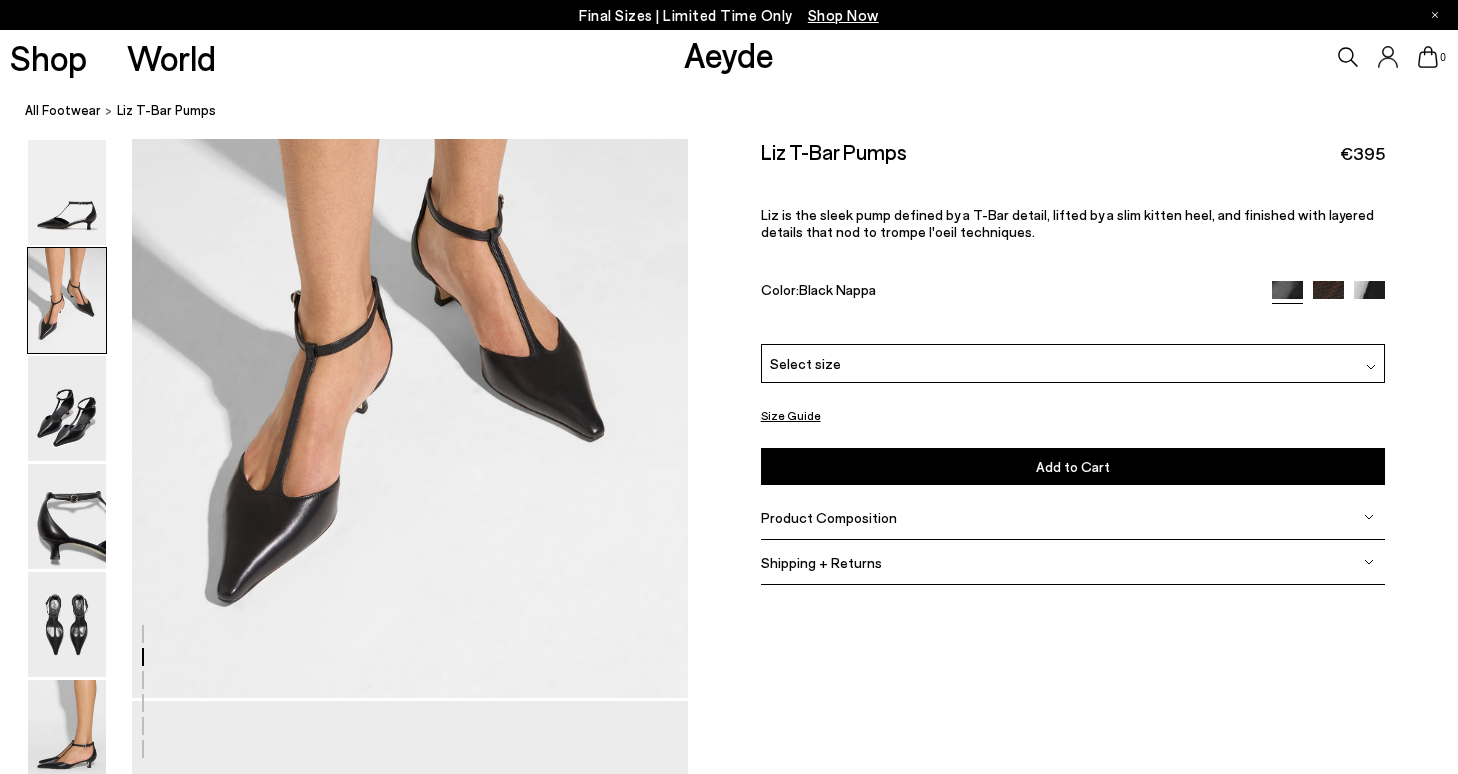 scroll, scrollTop: 776, scrollLeft: 0, axis: vertical 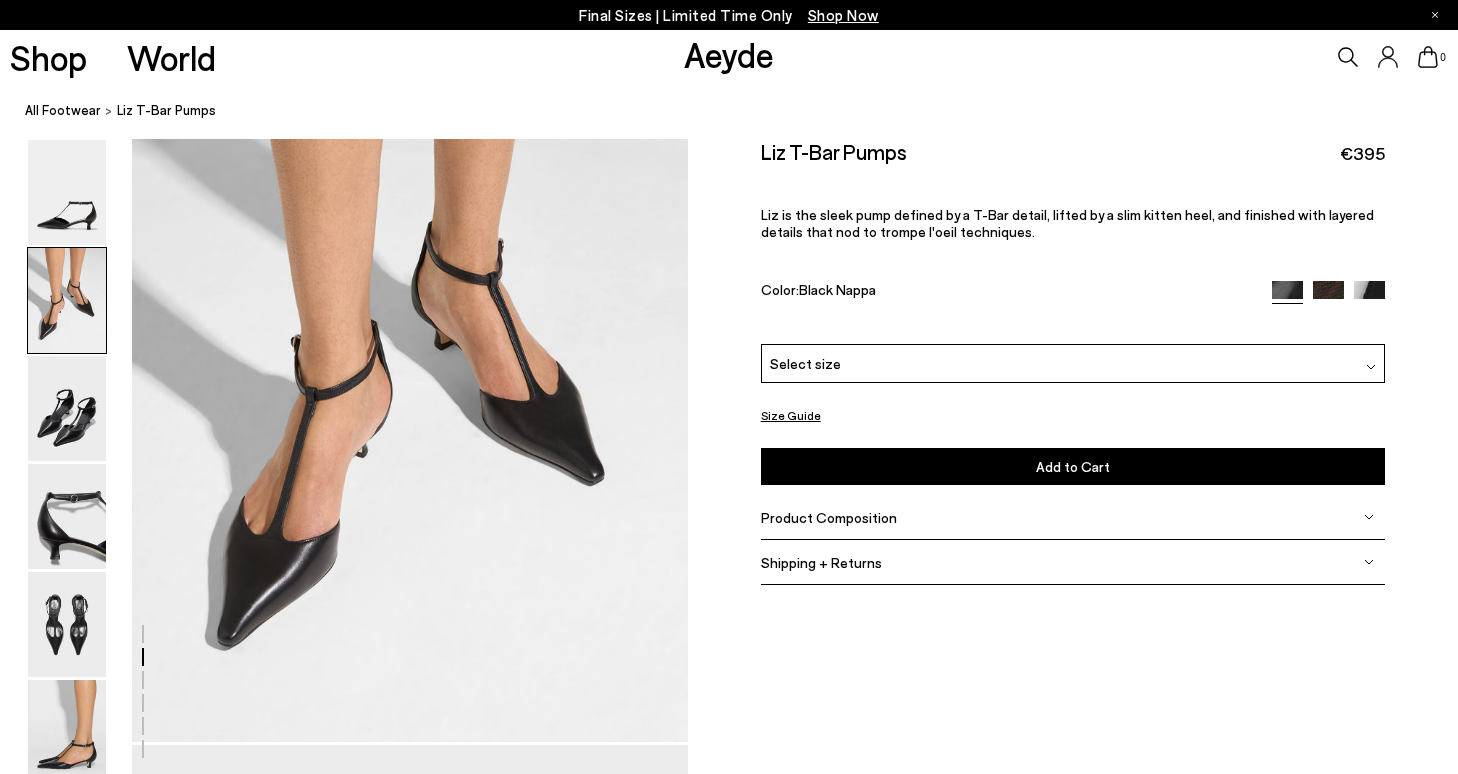 click on "Final Sizes | Limited Time Only
Shop Now" at bounding box center (729, 15) 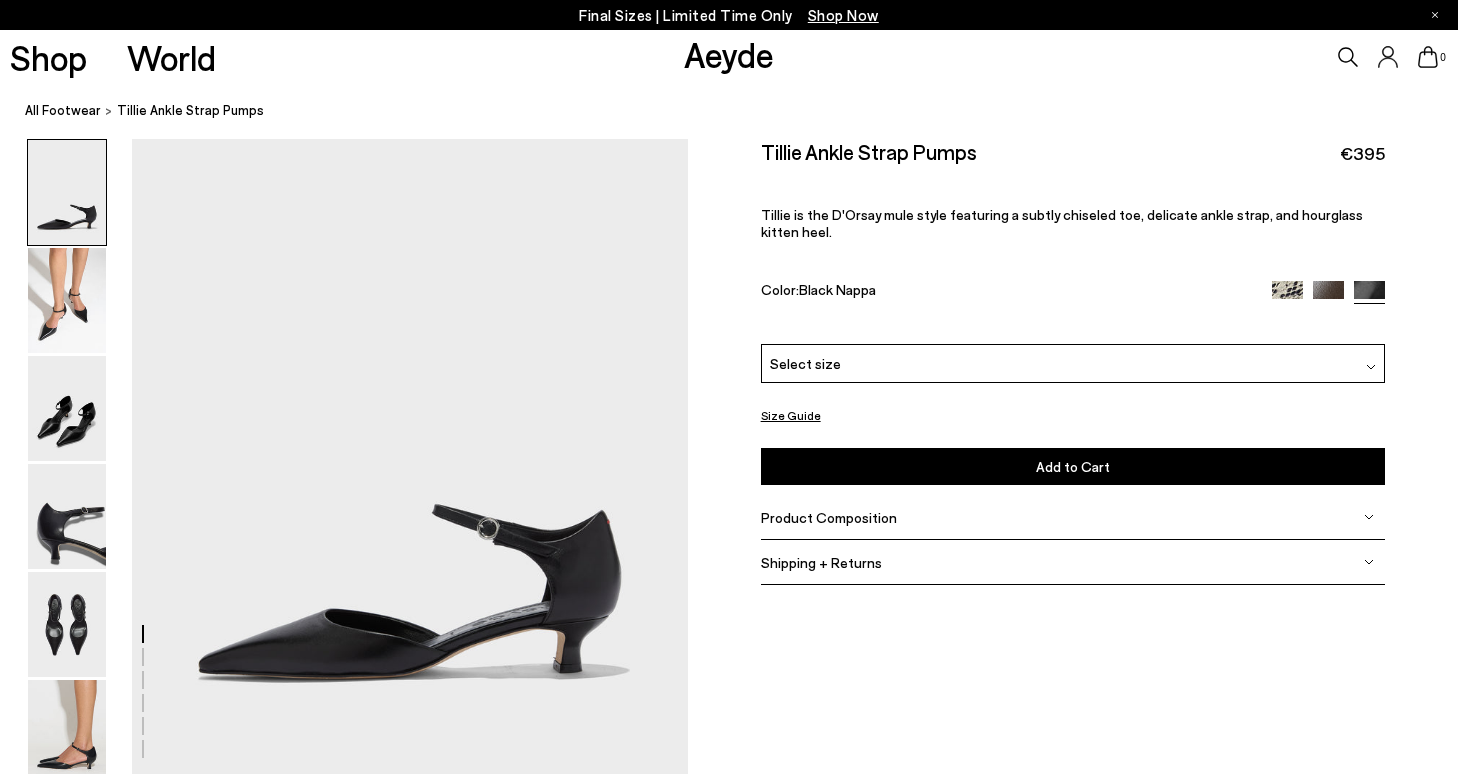 scroll, scrollTop: 0, scrollLeft: 0, axis: both 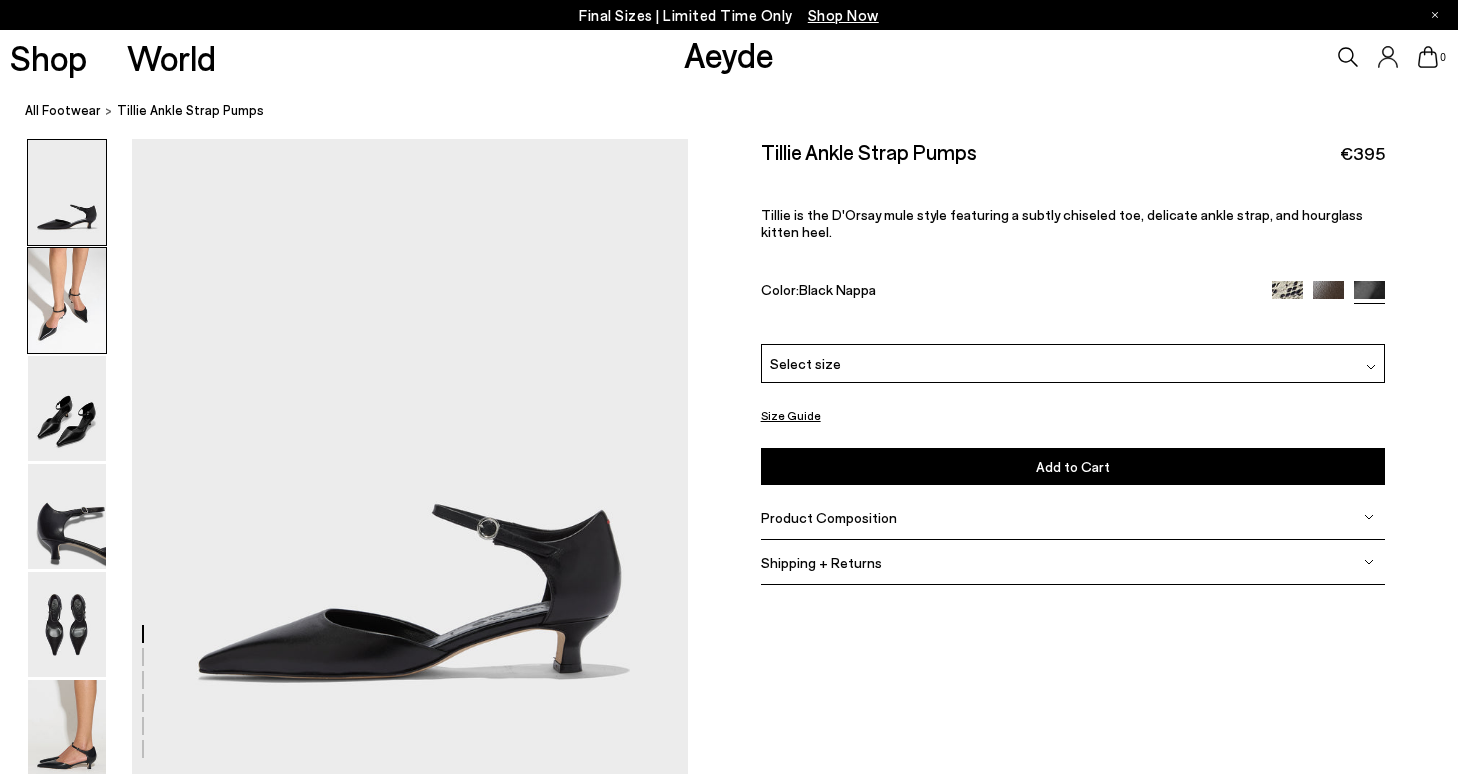 click at bounding box center [67, 300] 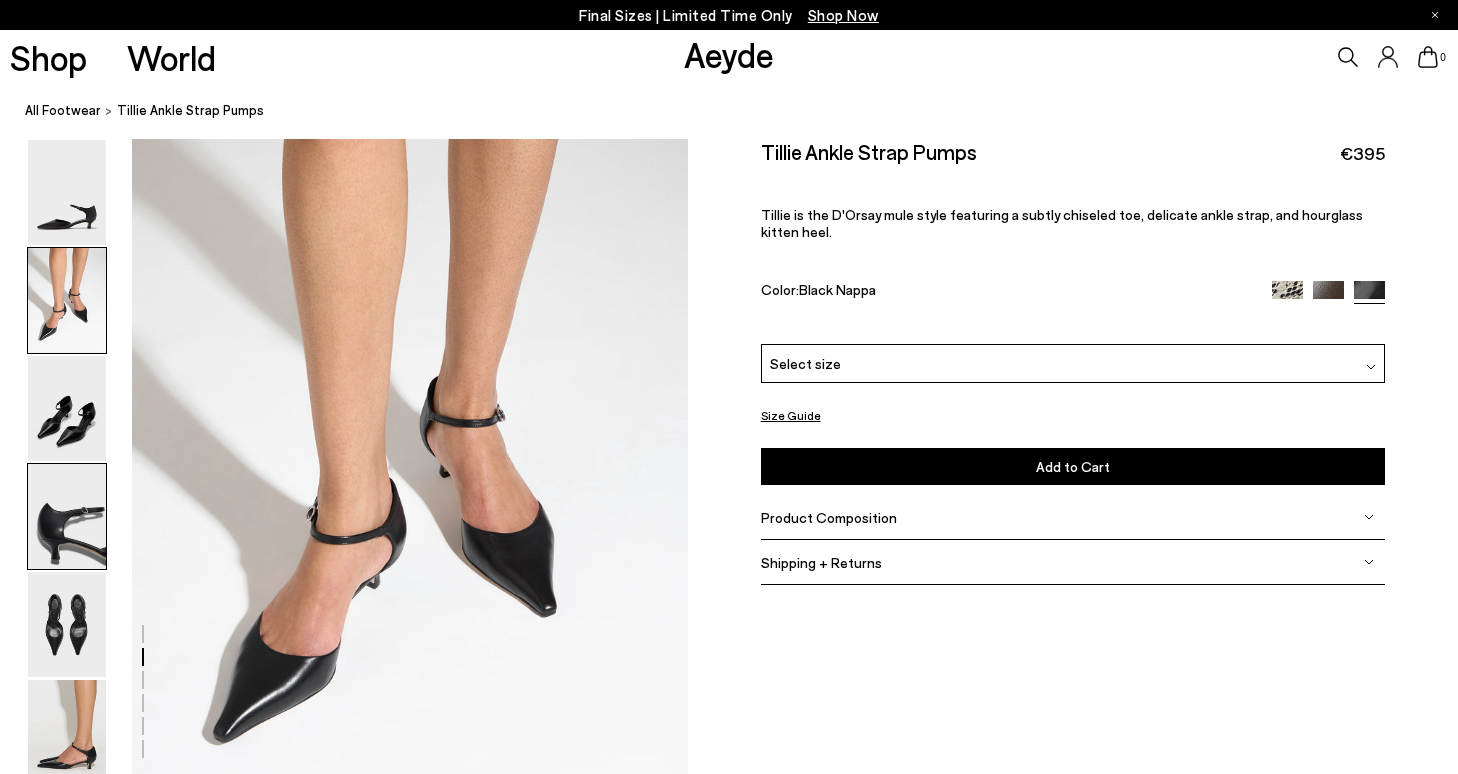 scroll, scrollTop: 776, scrollLeft: 0, axis: vertical 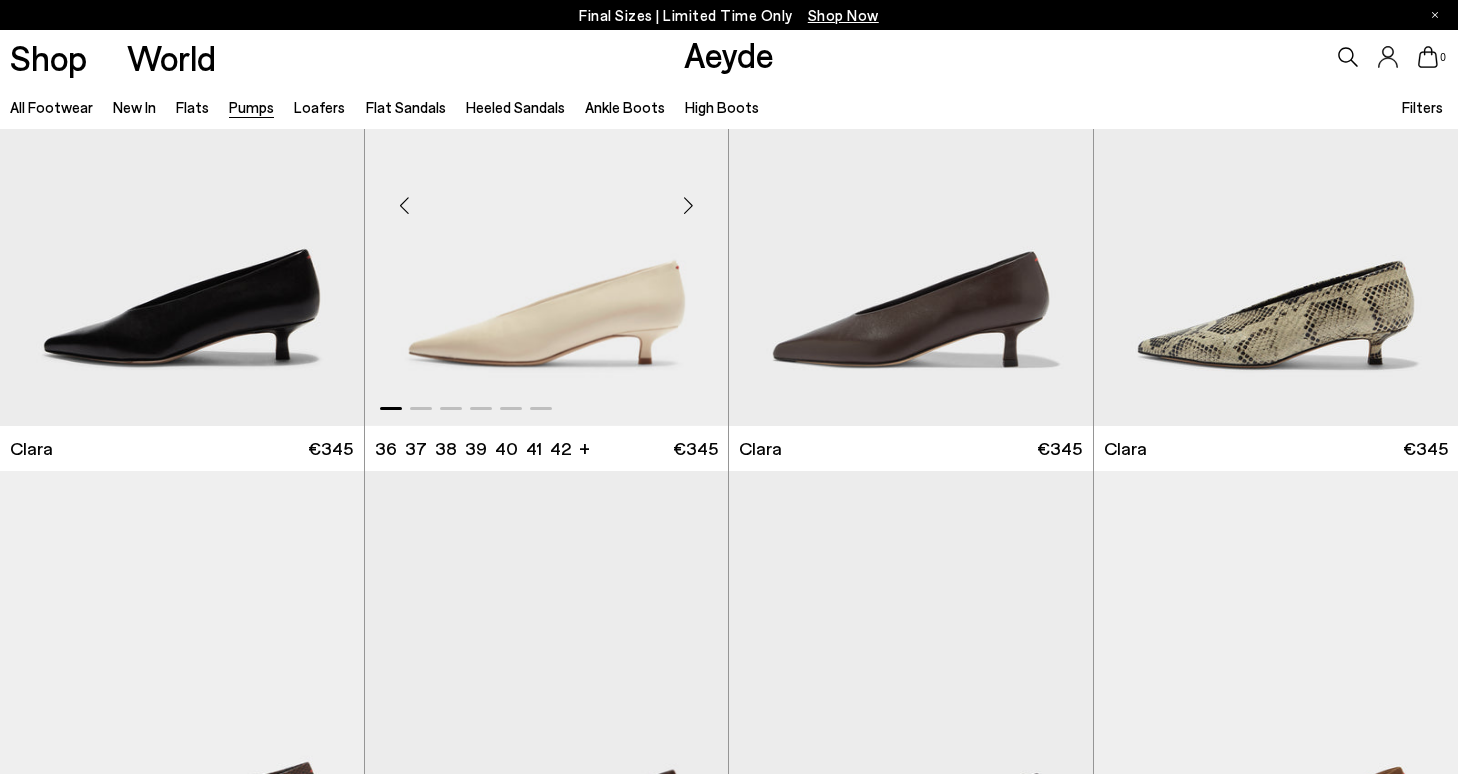click at bounding box center [688, 206] 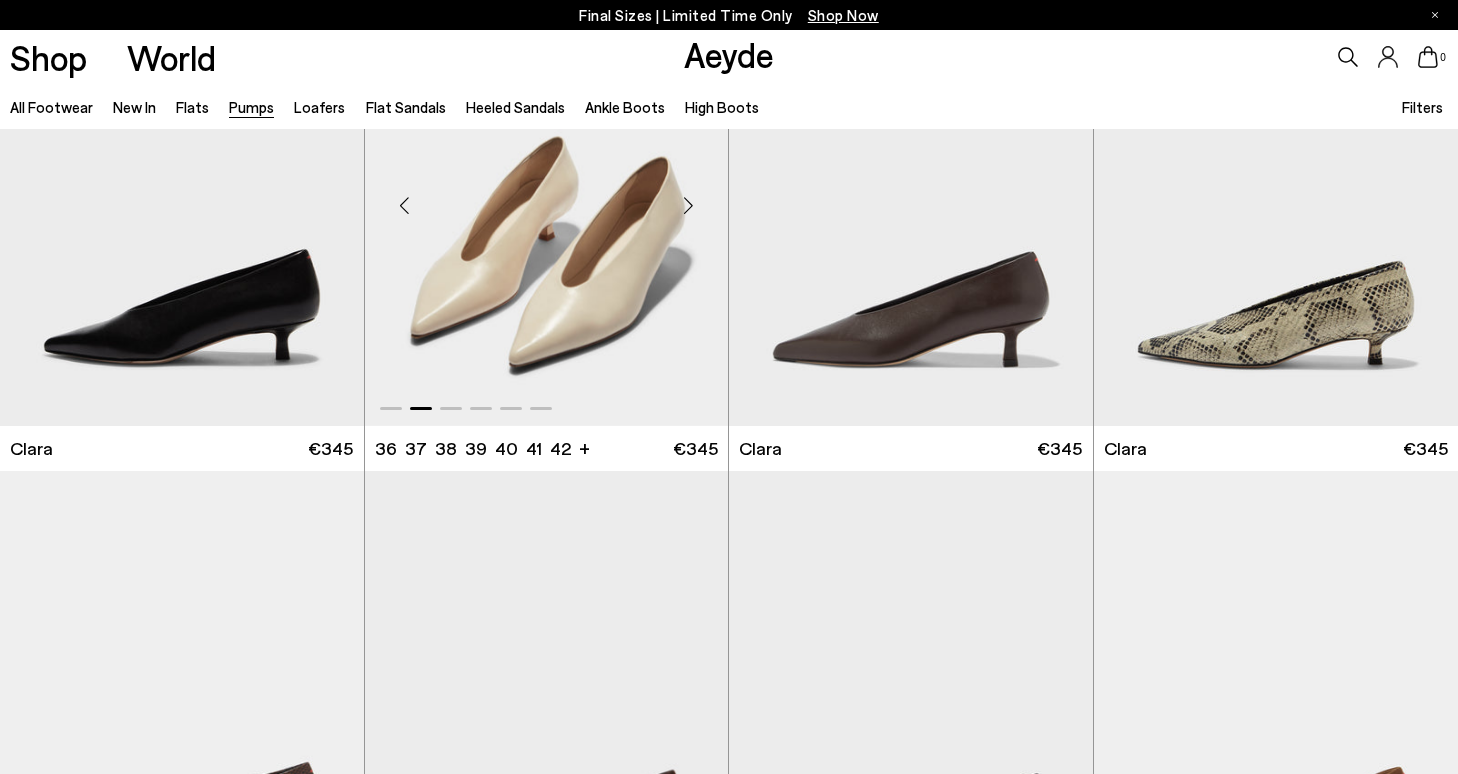 click at bounding box center [688, 206] 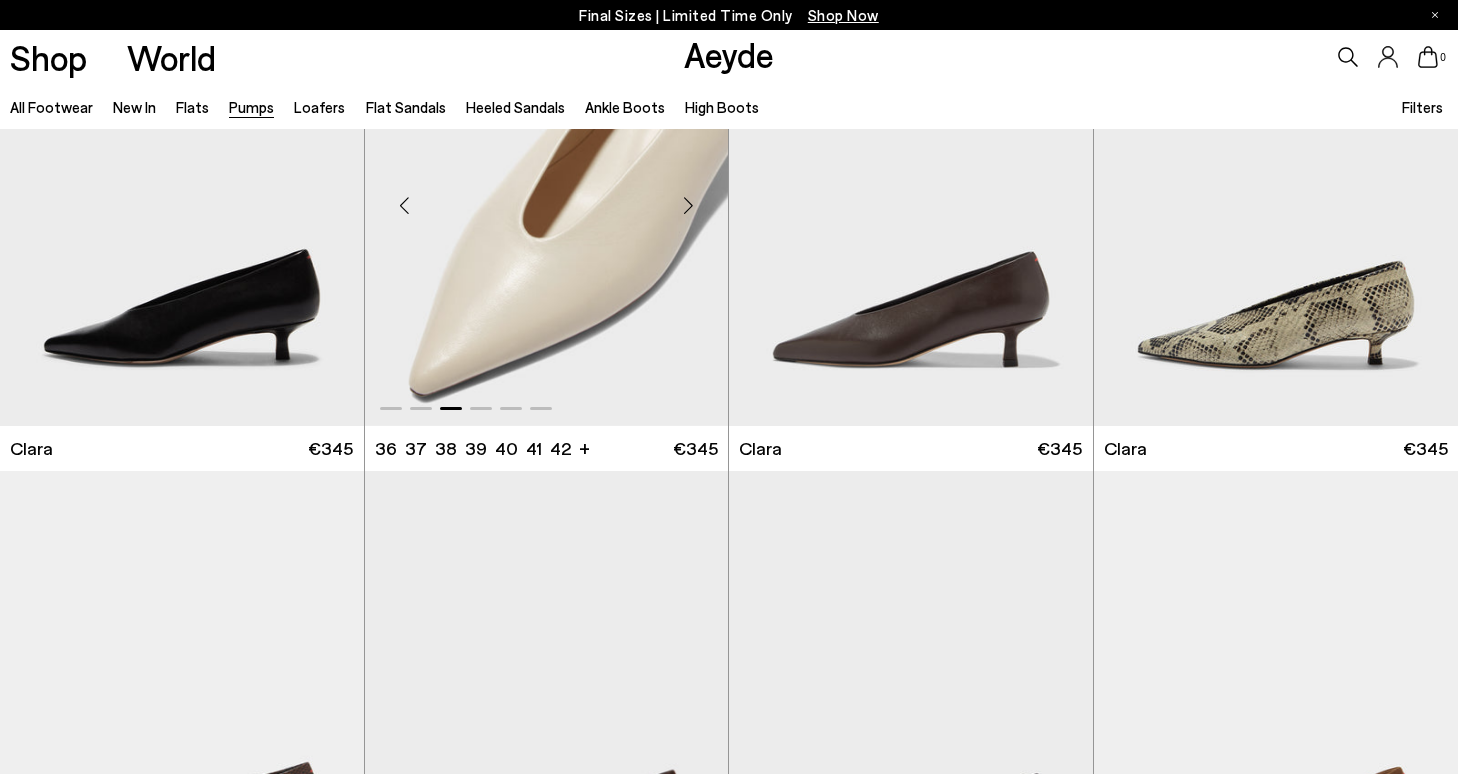 click at bounding box center [688, 206] 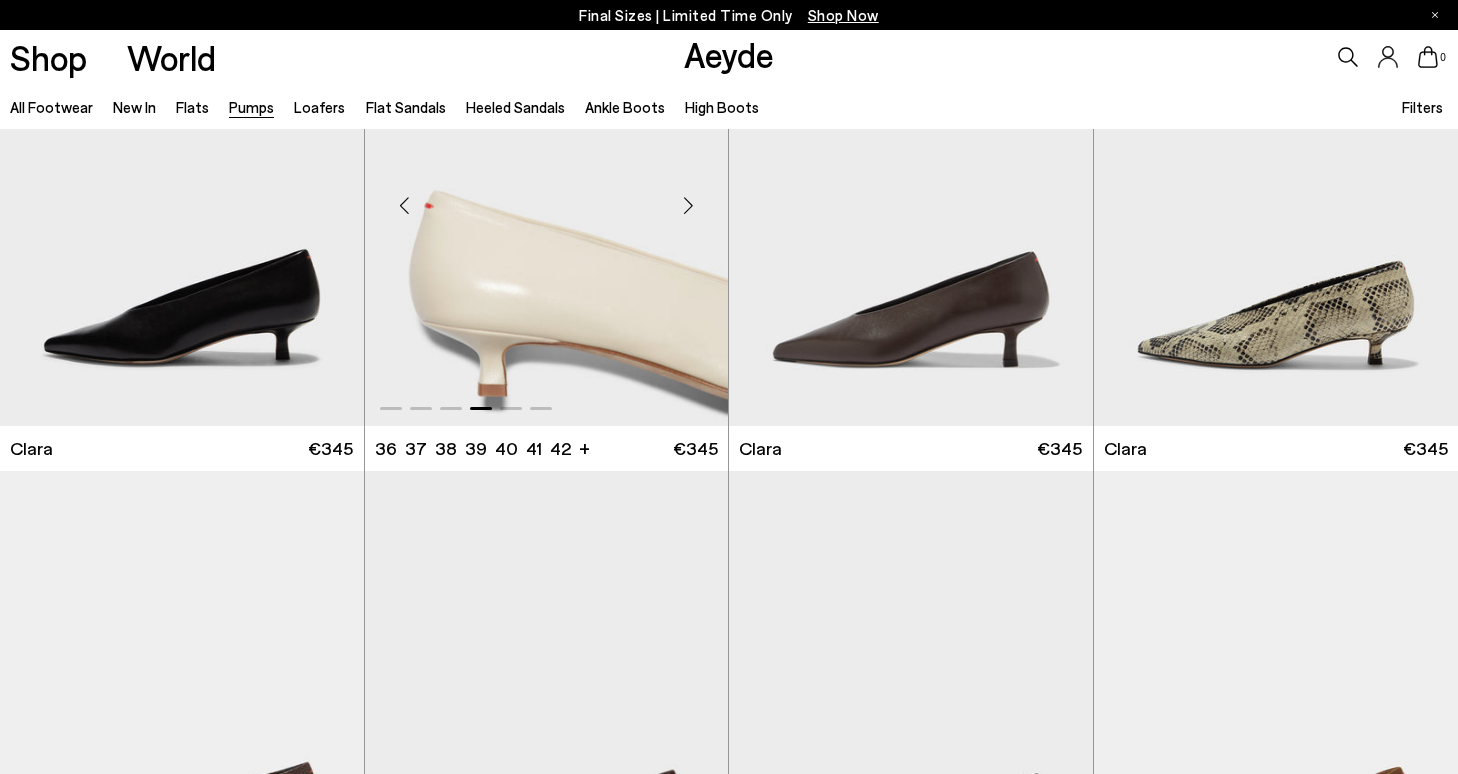 click at bounding box center [688, 206] 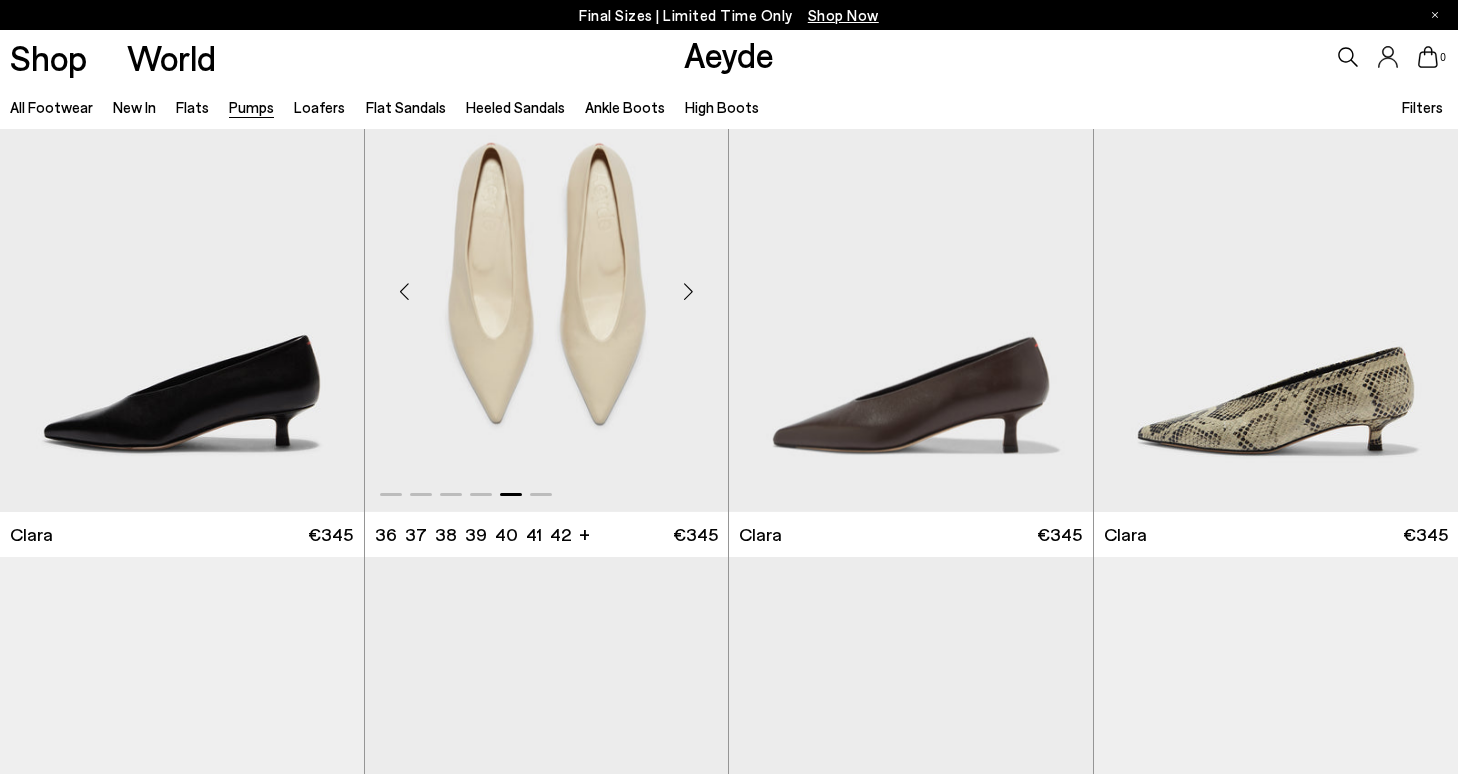 scroll, scrollTop: 2566, scrollLeft: 0, axis: vertical 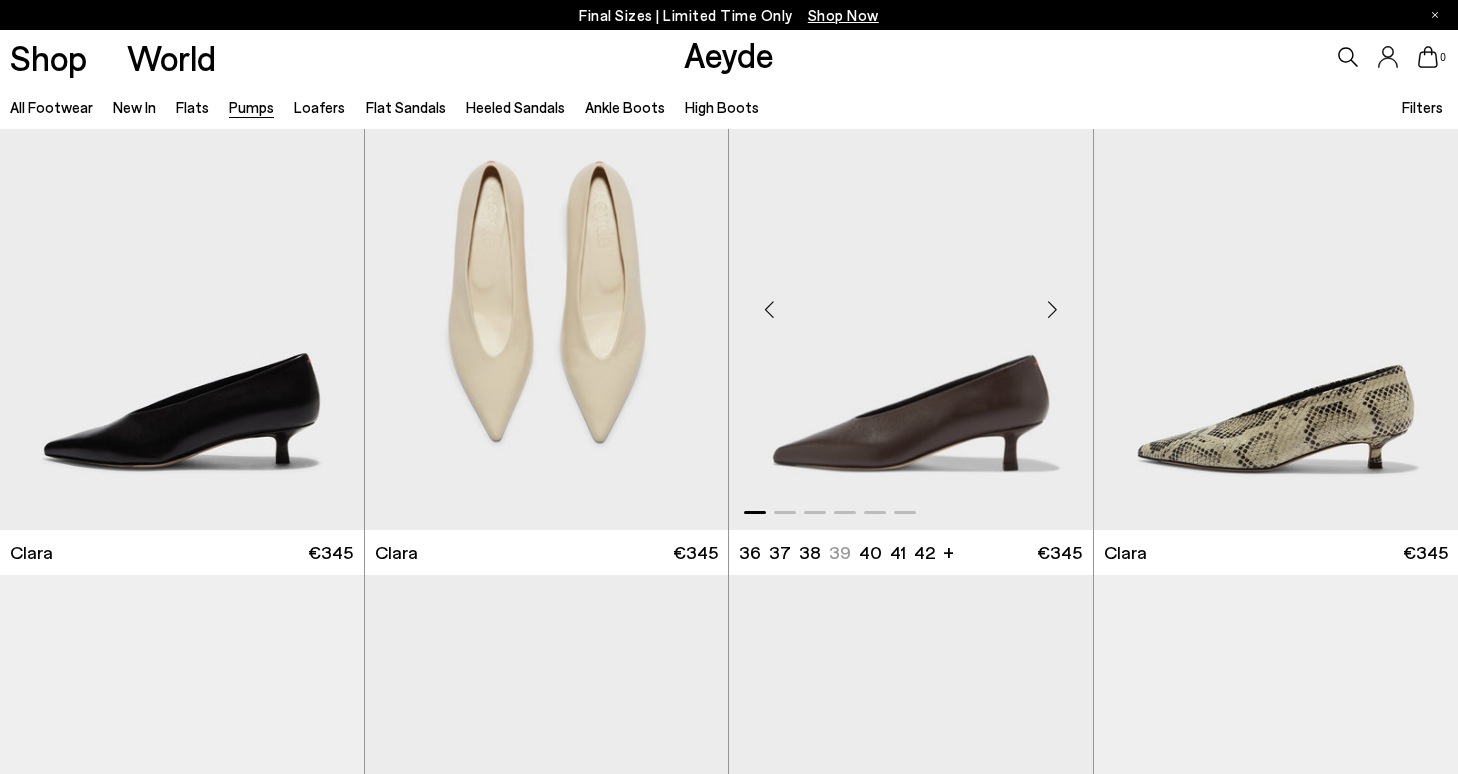 click at bounding box center [1053, 310] 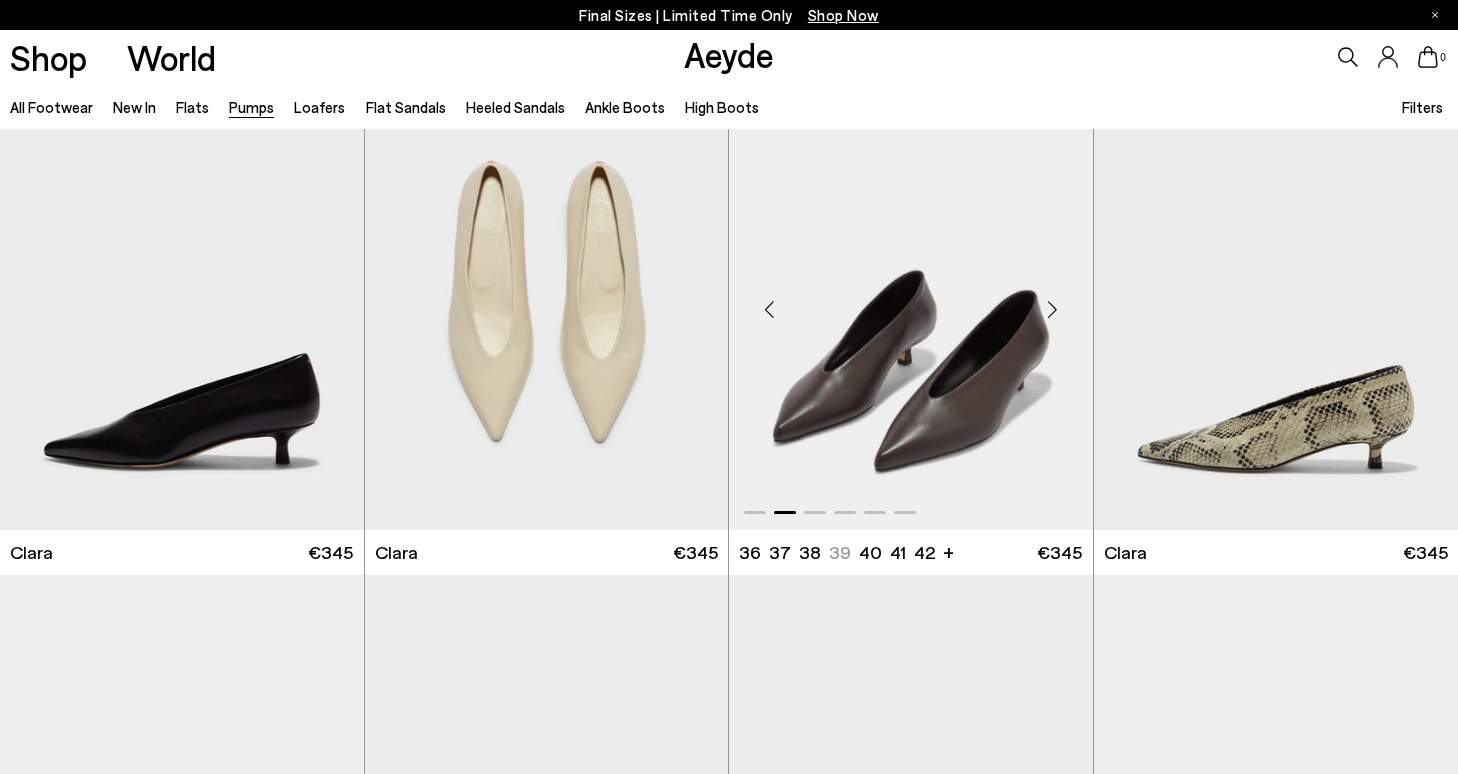 click at bounding box center (1053, 310) 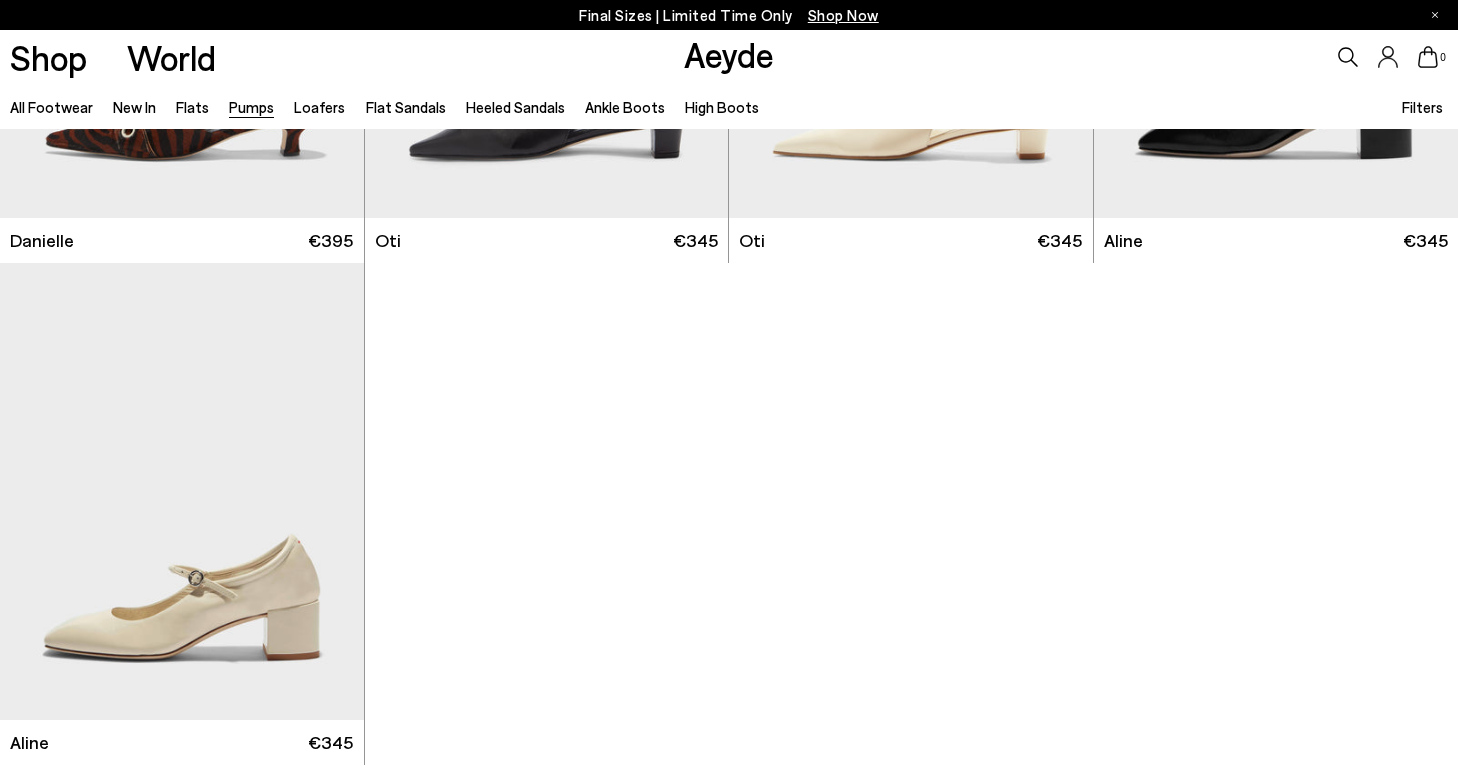 scroll, scrollTop: 8655, scrollLeft: 0, axis: vertical 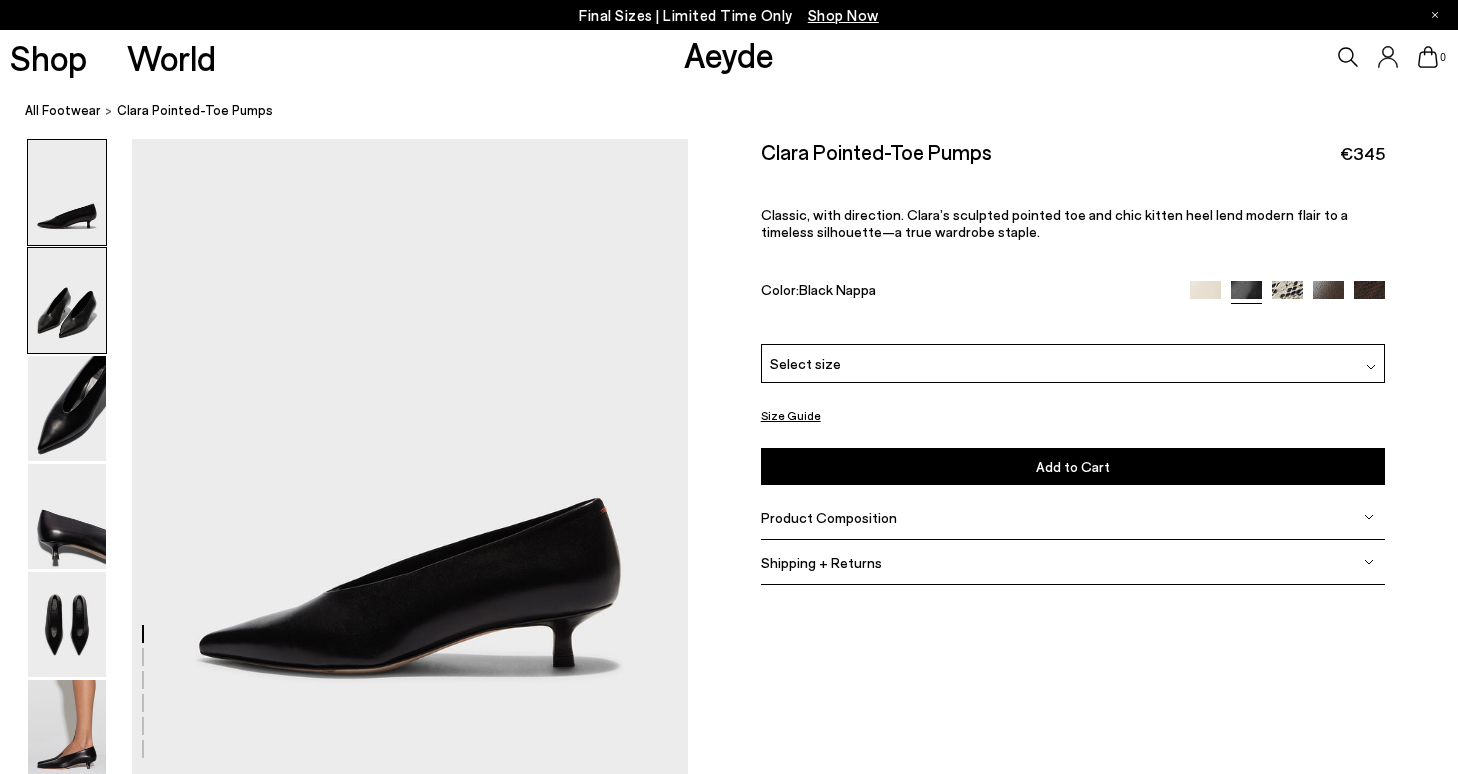 click at bounding box center (67, 300) 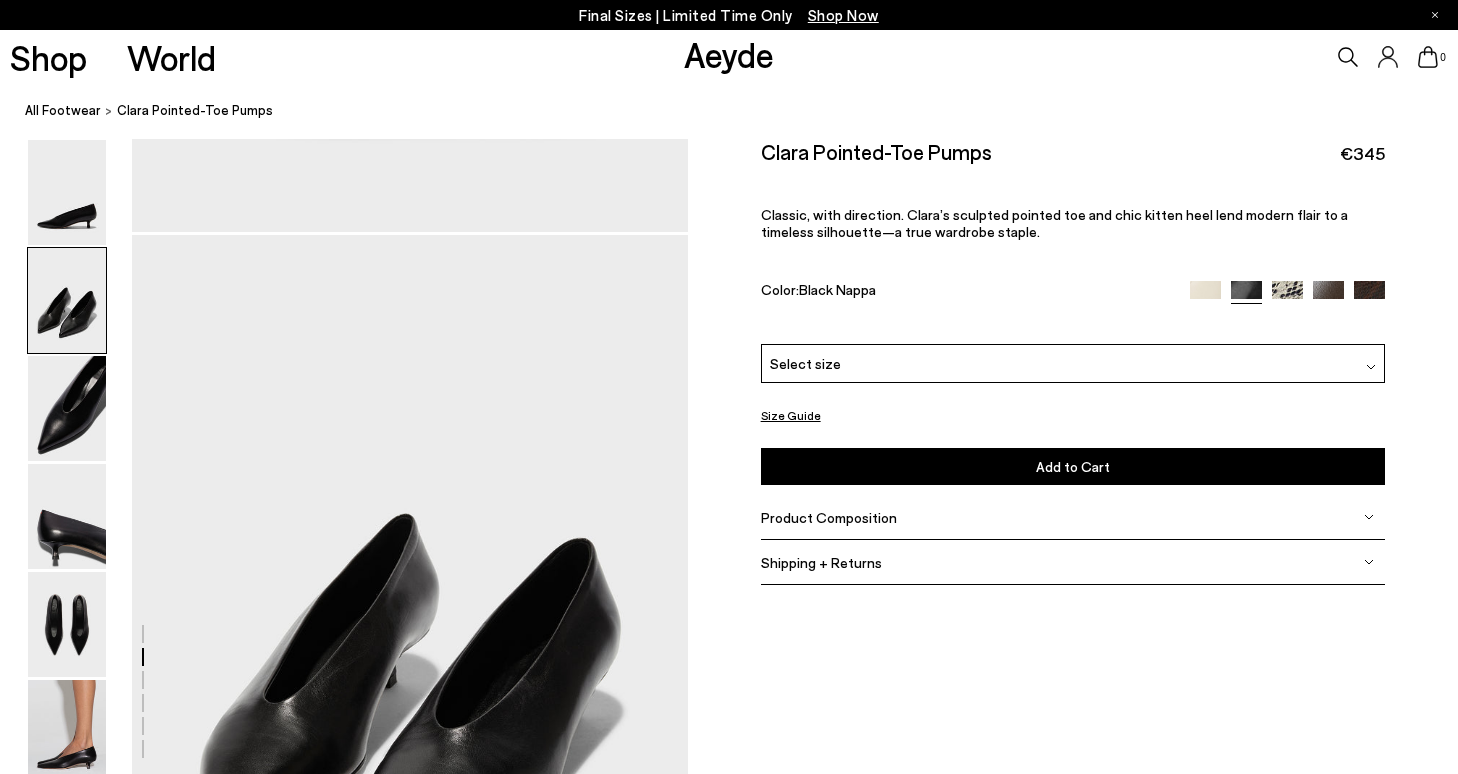 scroll, scrollTop: 639, scrollLeft: 0, axis: vertical 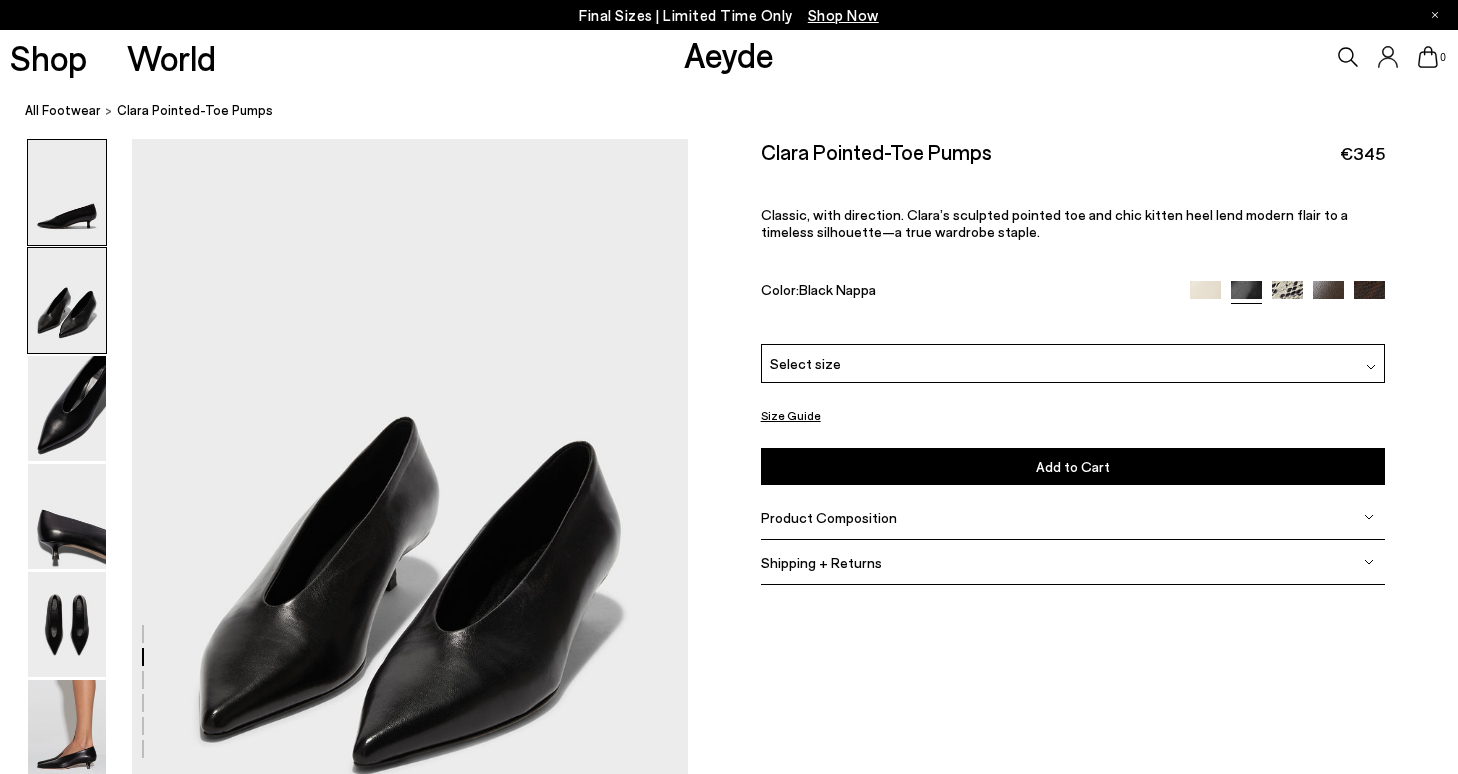 click at bounding box center [67, 192] 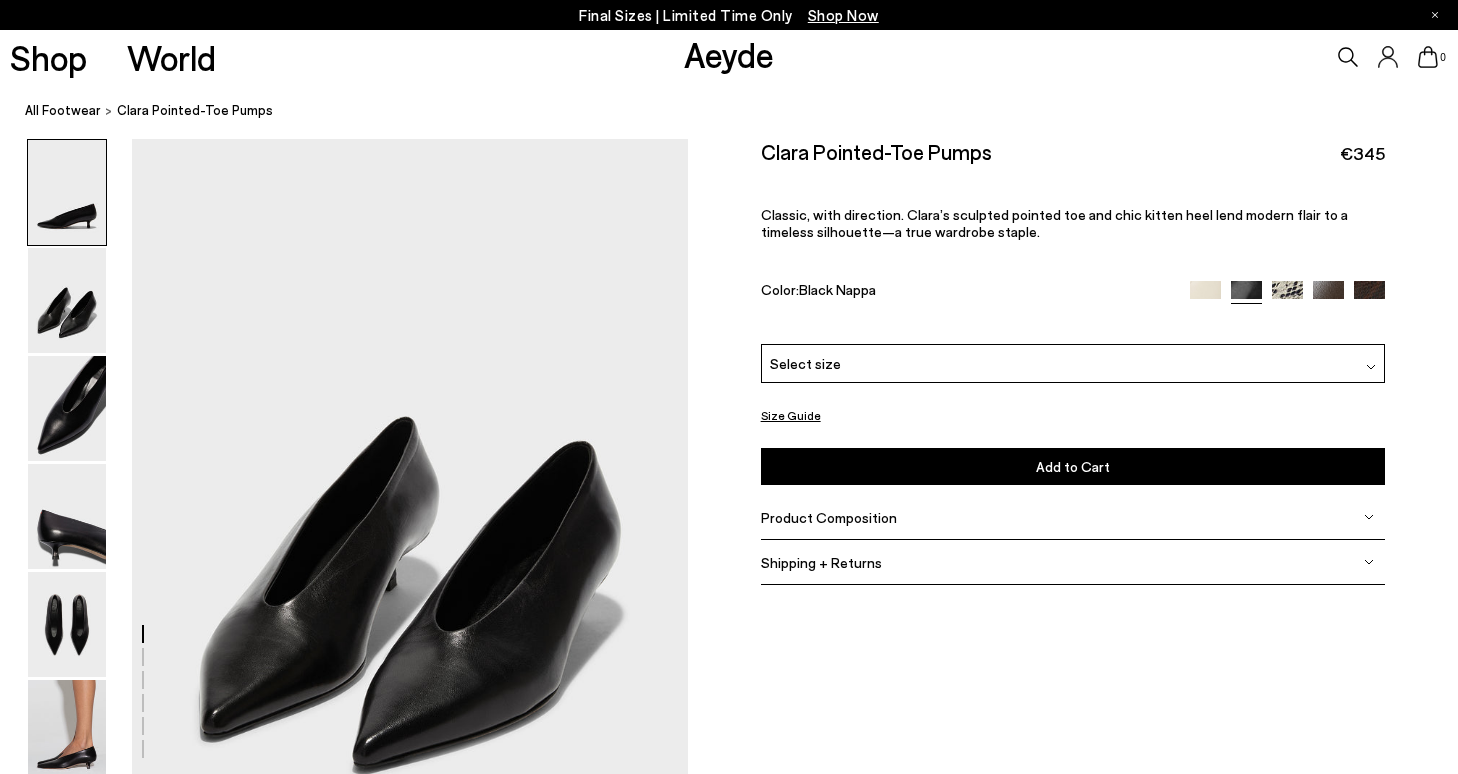 scroll, scrollTop: 0, scrollLeft: 0, axis: both 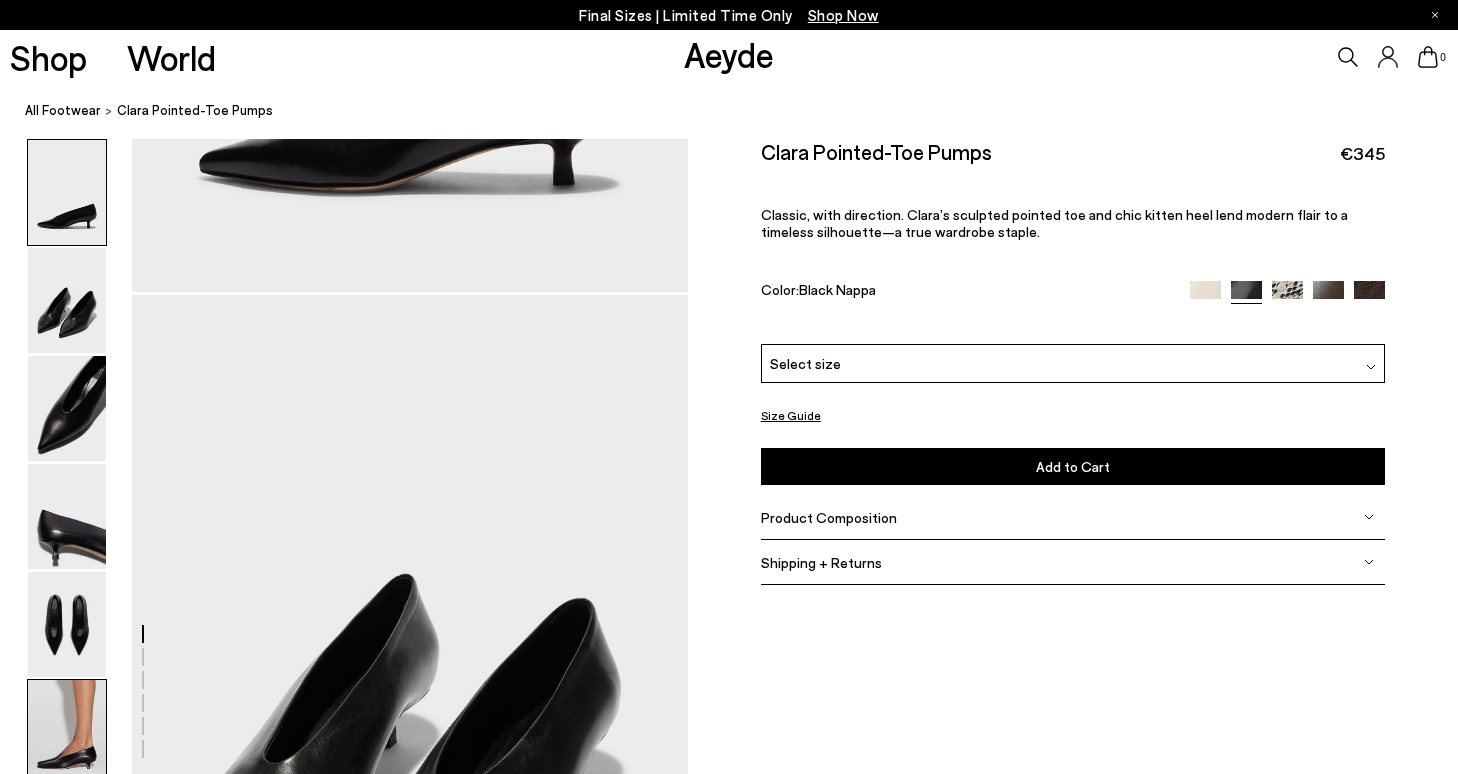 click at bounding box center (67, 732) 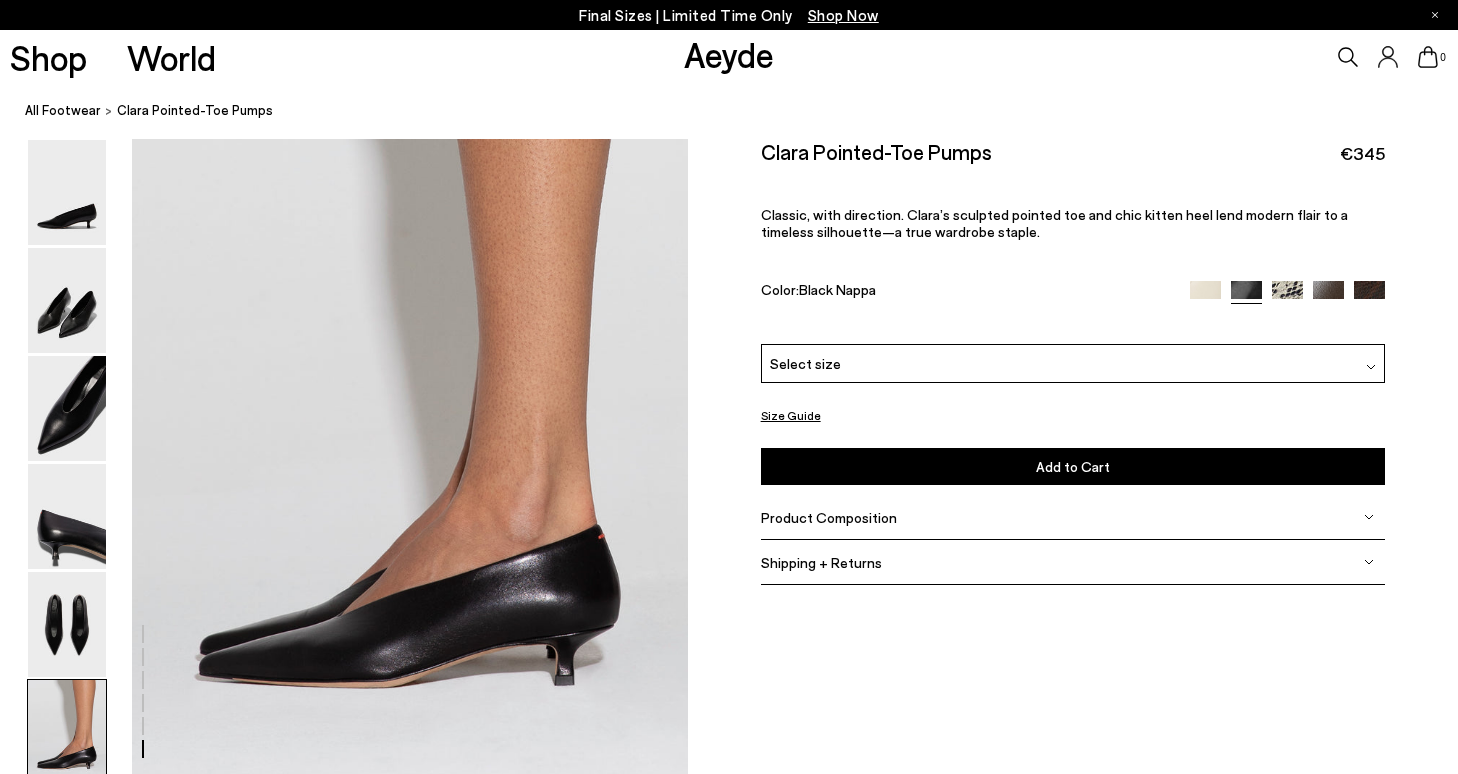 scroll, scrollTop: 3670, scrollLeft: 0, axis: vertical 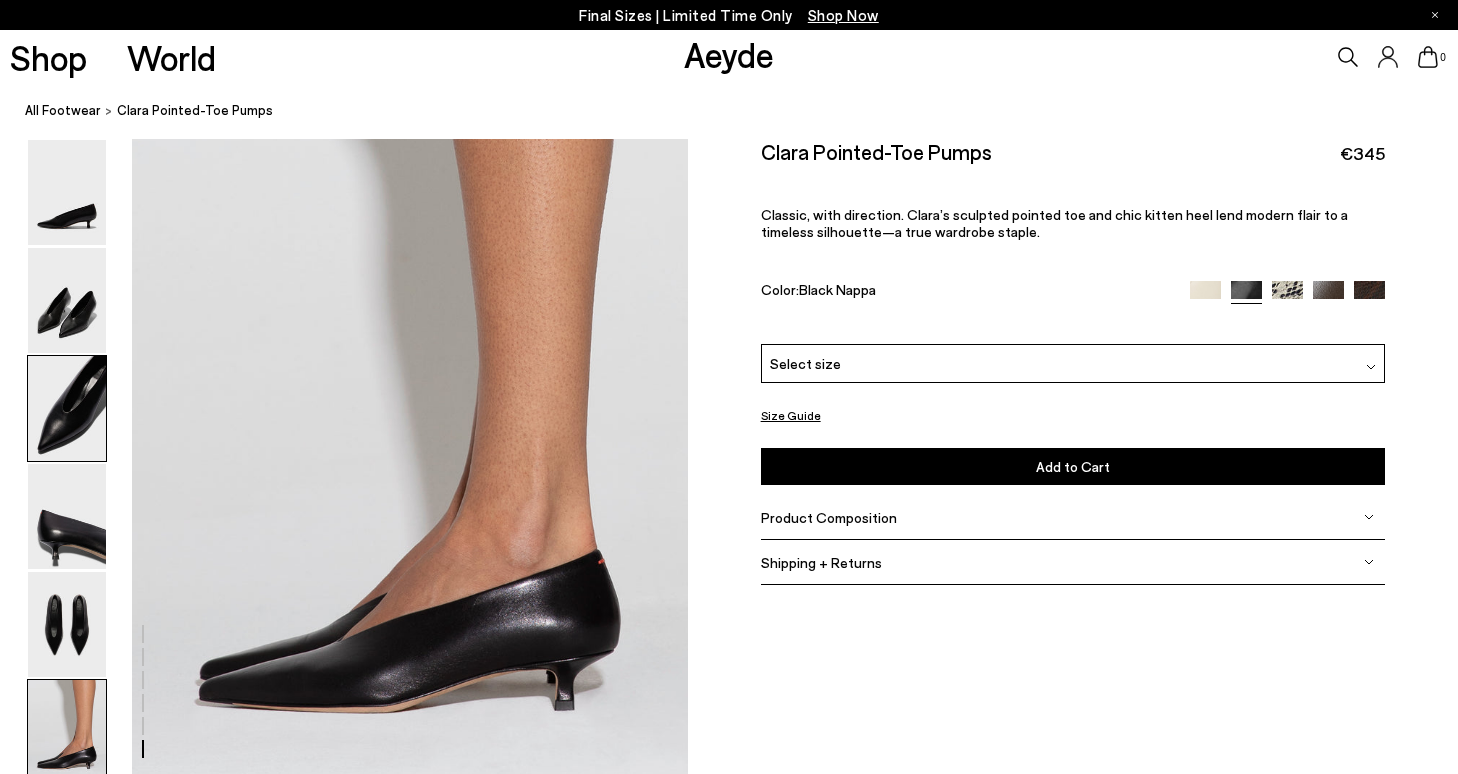 click at bounding box center [67, 408] 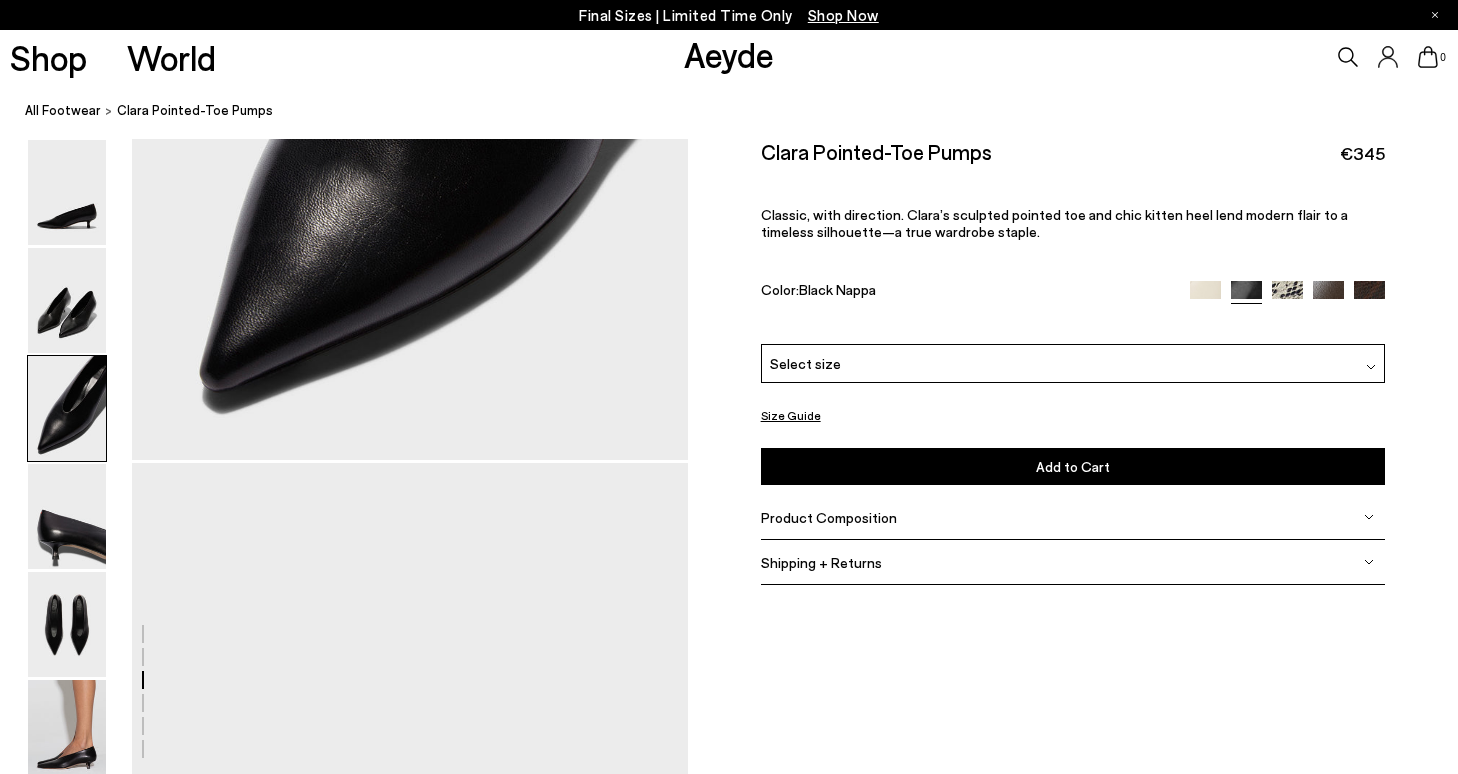 scroll, scrollTop: 1383, scrollLeft: 0, axis: vertical 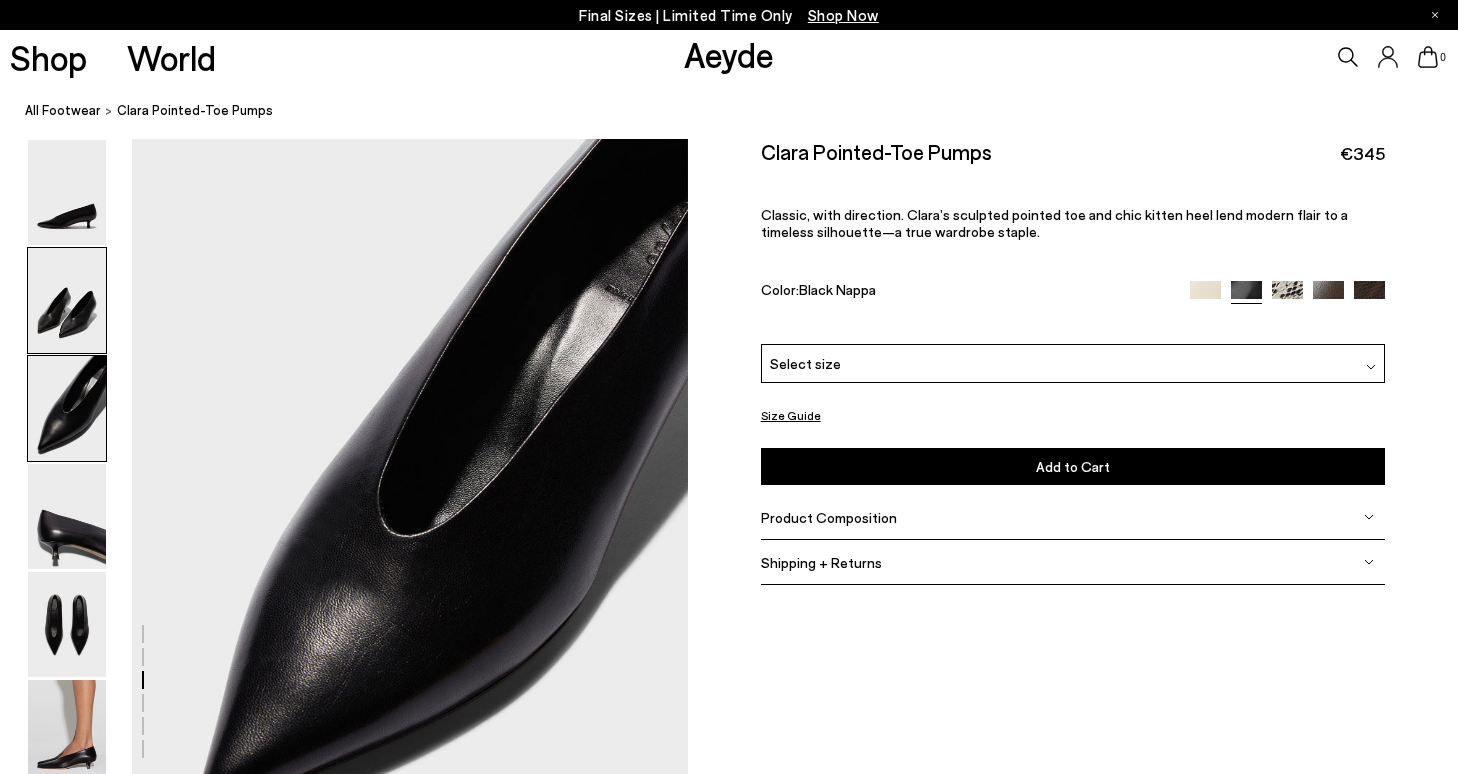click at bounding box center (67, 300) 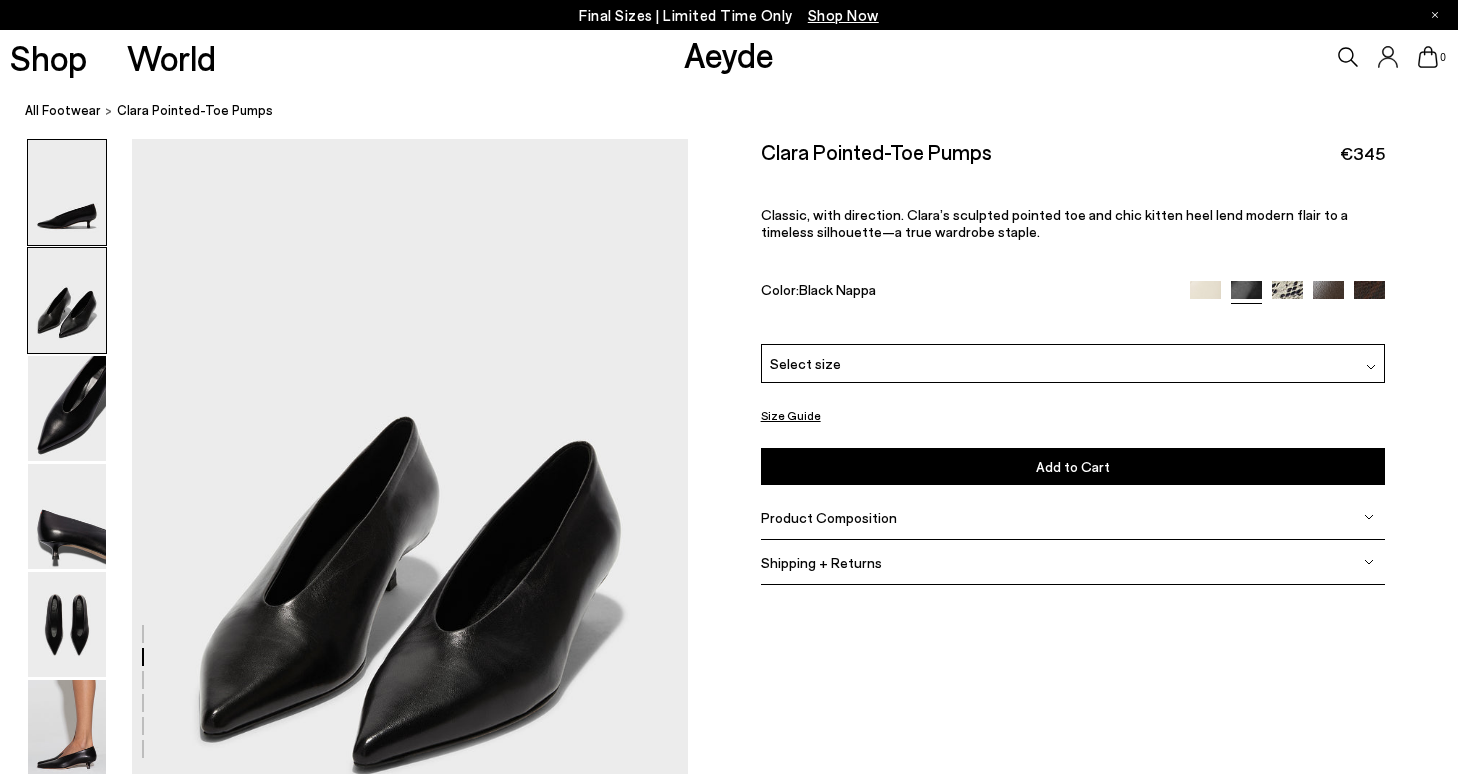 click at bounding box center (67, 192) 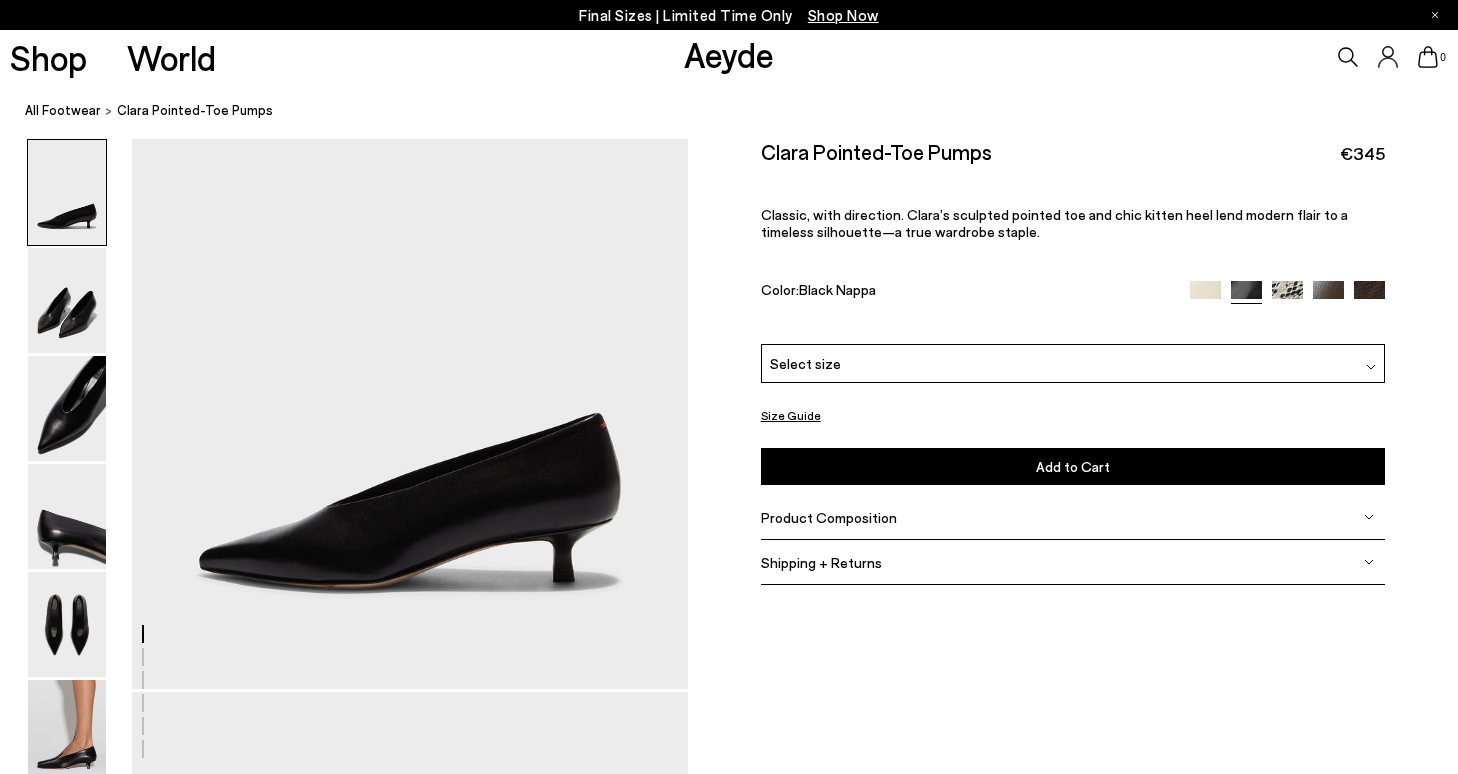 scroll, scrollTop: 0, scrollLeft: 0, axis: both 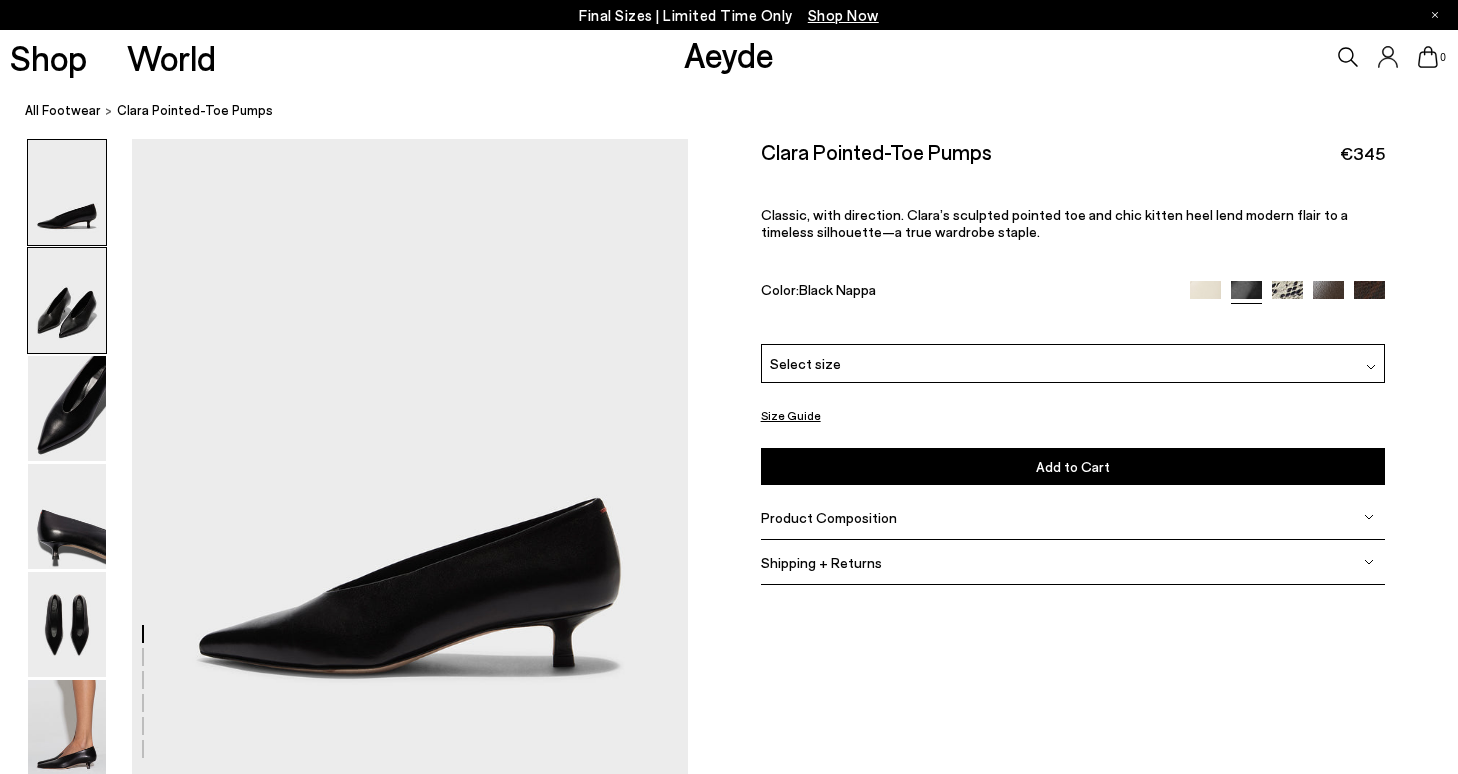 click at bounding box center [67, 300] 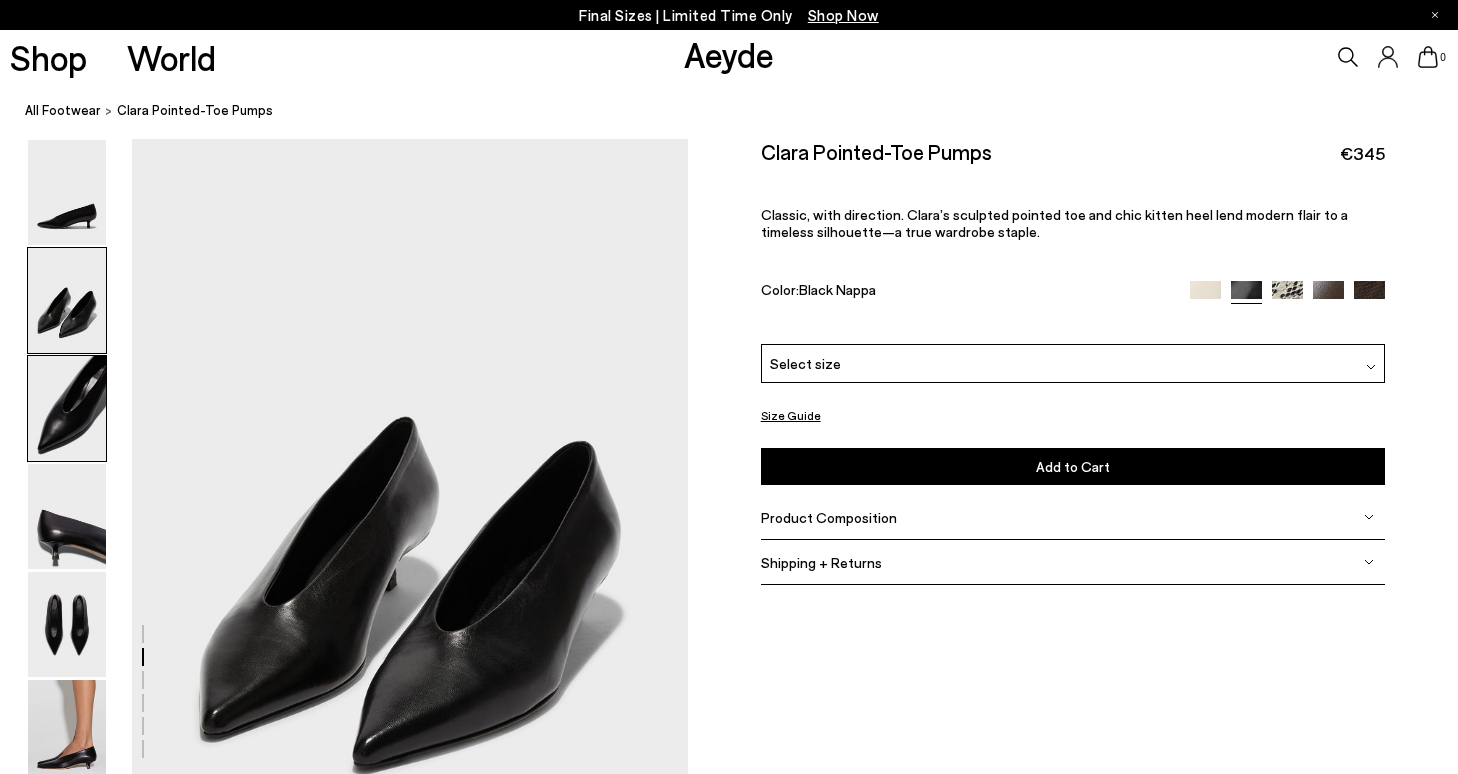 click at bounding box center (67, 408) 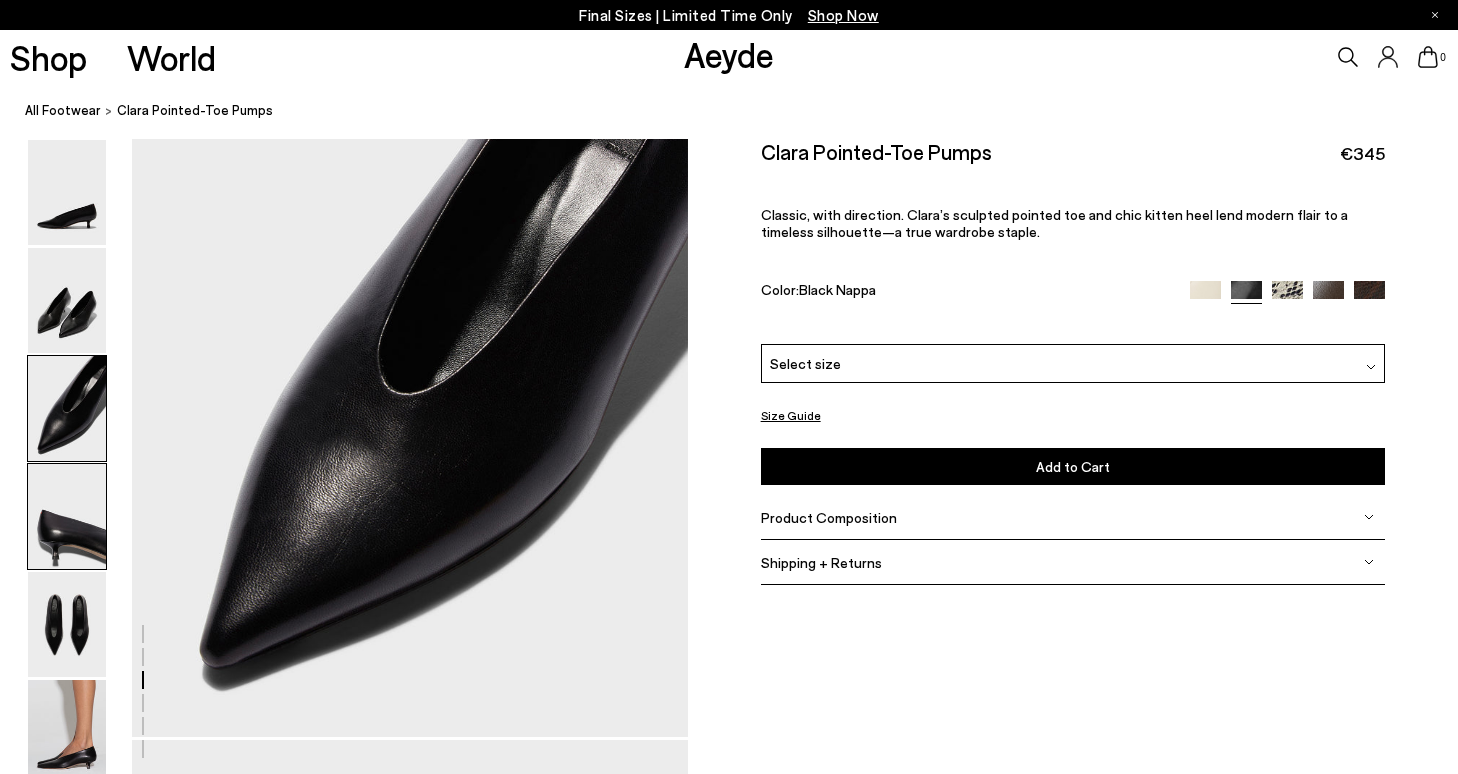 click at bounding box center [67, 516] 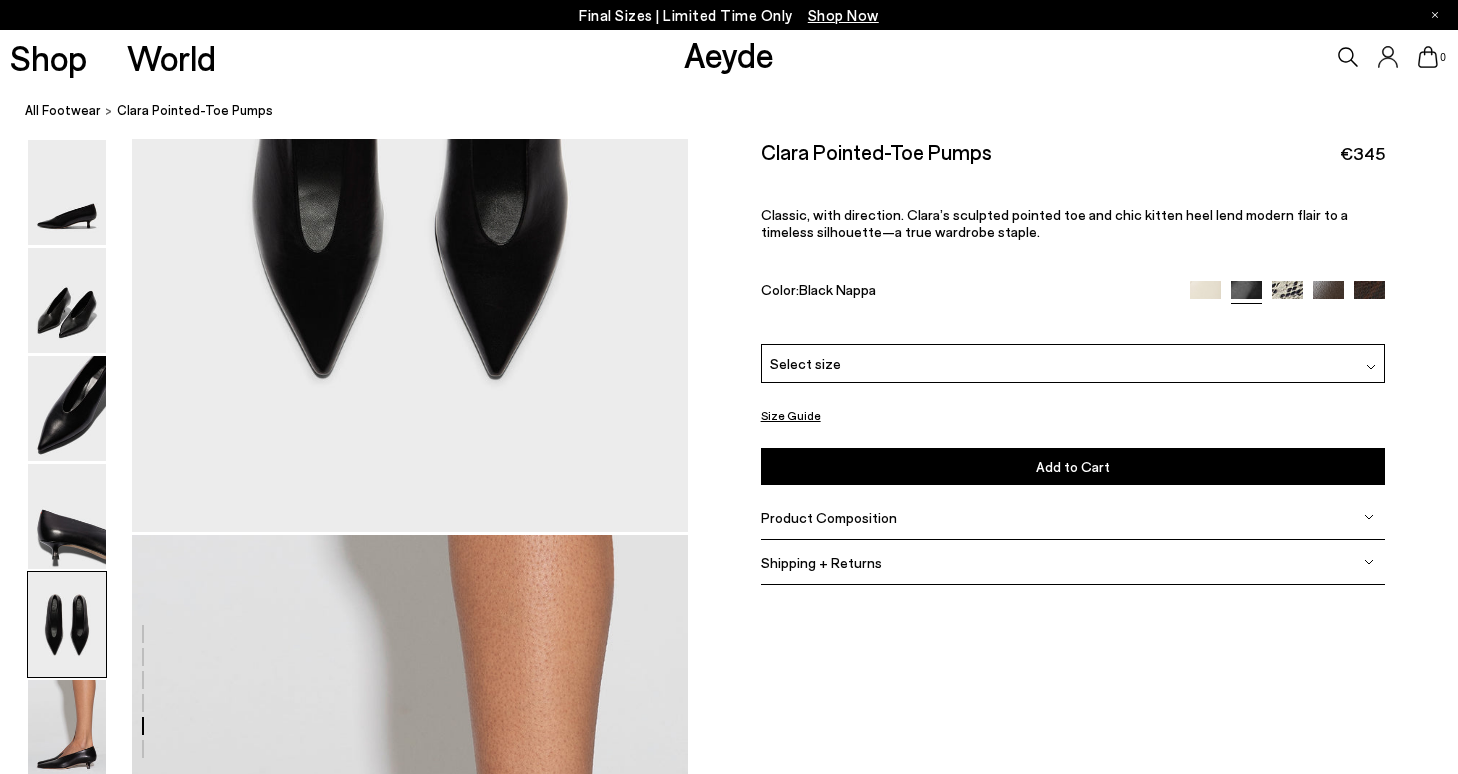 scroll, scrollTop: 3186, scrollLeft: 0, axis: vertical 